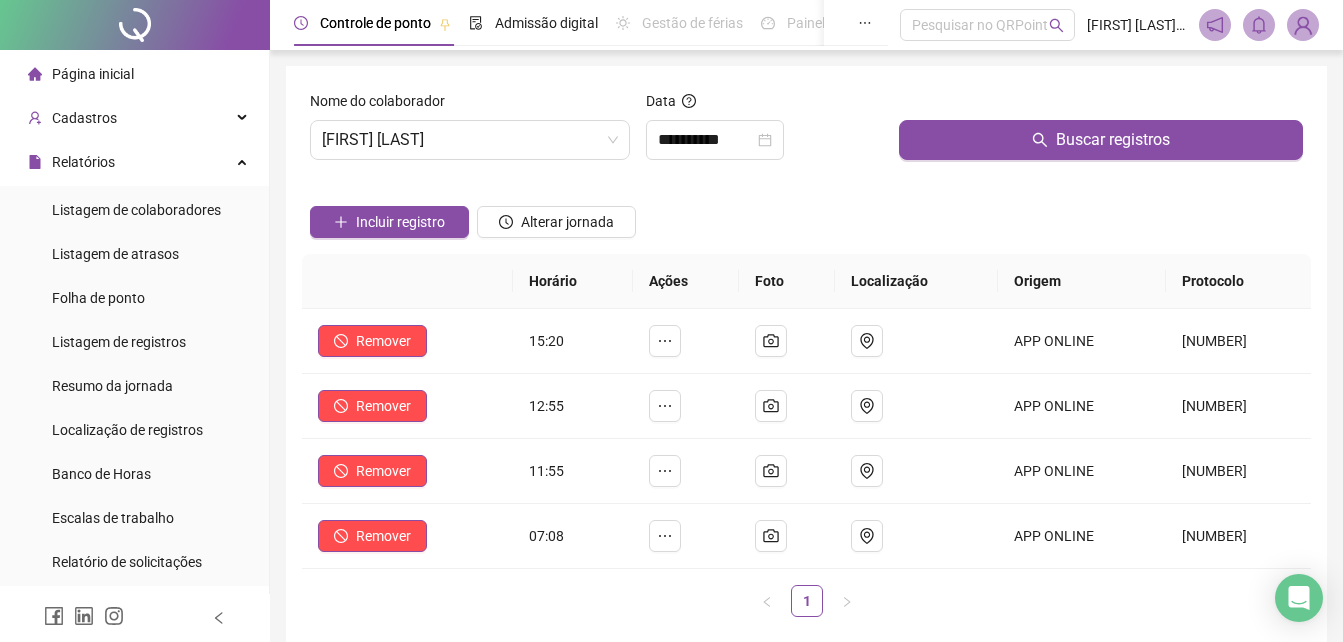 scroll, scrollTop: 0, scrollLeft: 0, axis: both 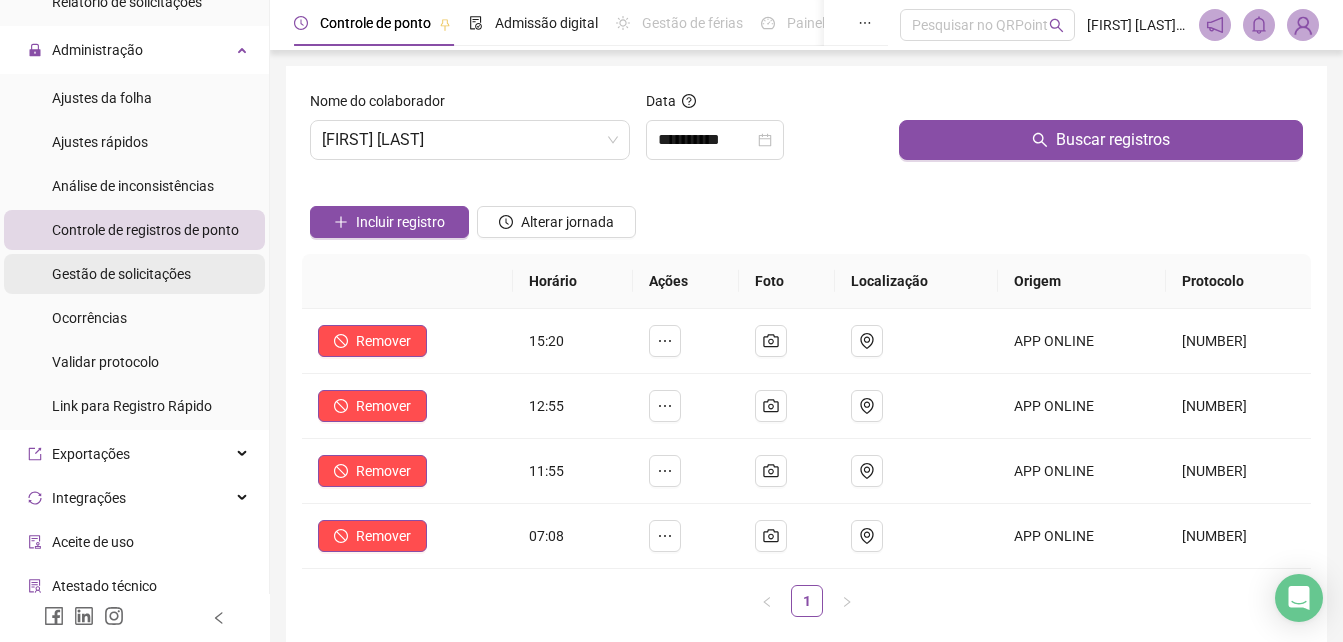 click on "Gestão de solicitações" at bounding box center [134, 274] 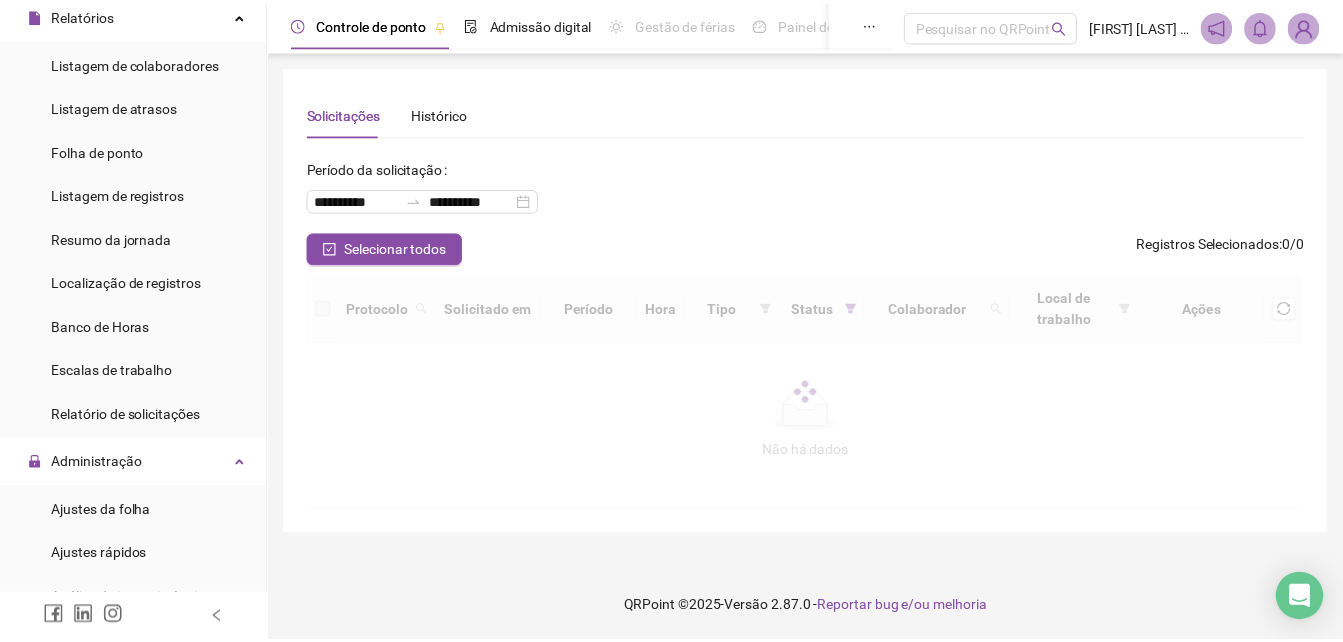 scroll, scrollTop: 0, scrollLeft: 0, axis: both 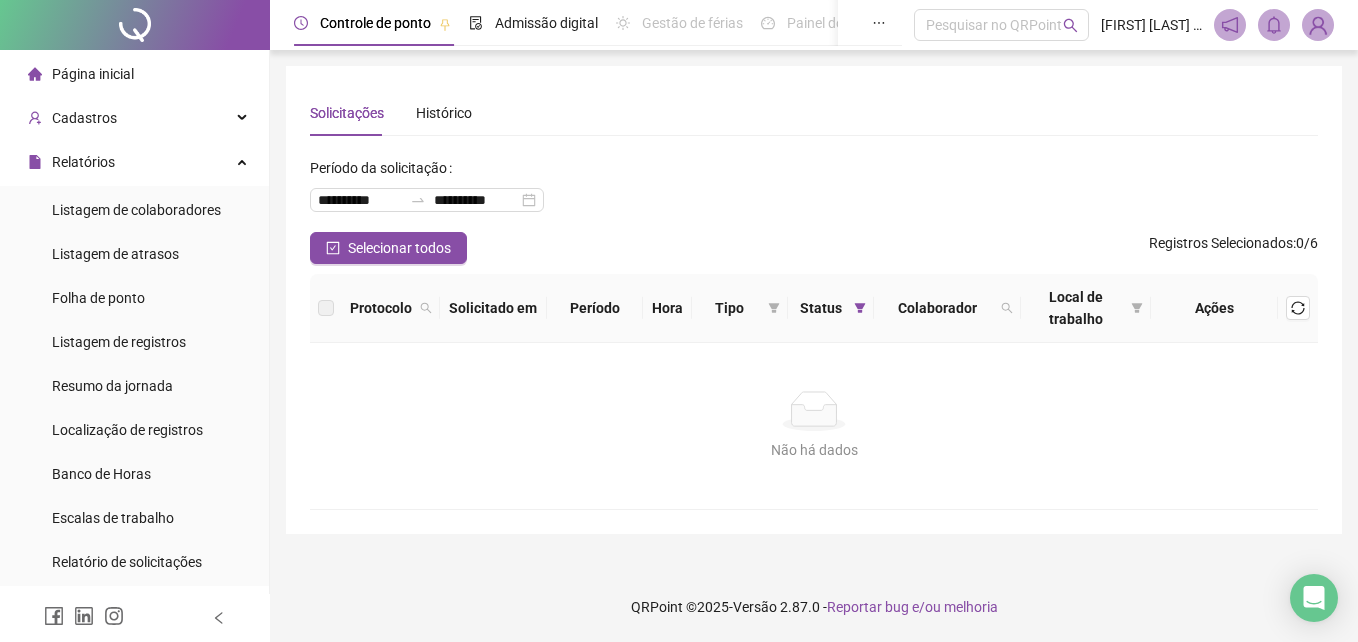 click on "Página inicial" at bounding box center (93, 74) 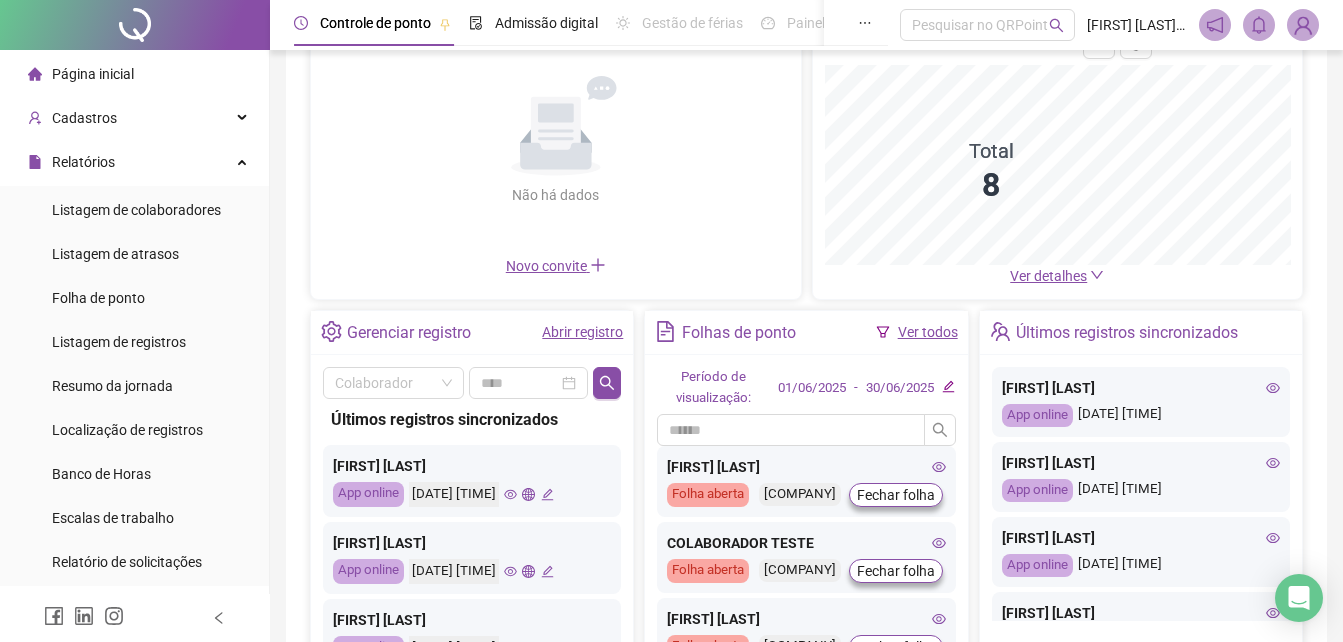 scroll, scrollTop: 200, scrollLeft: 0, axis: vertical 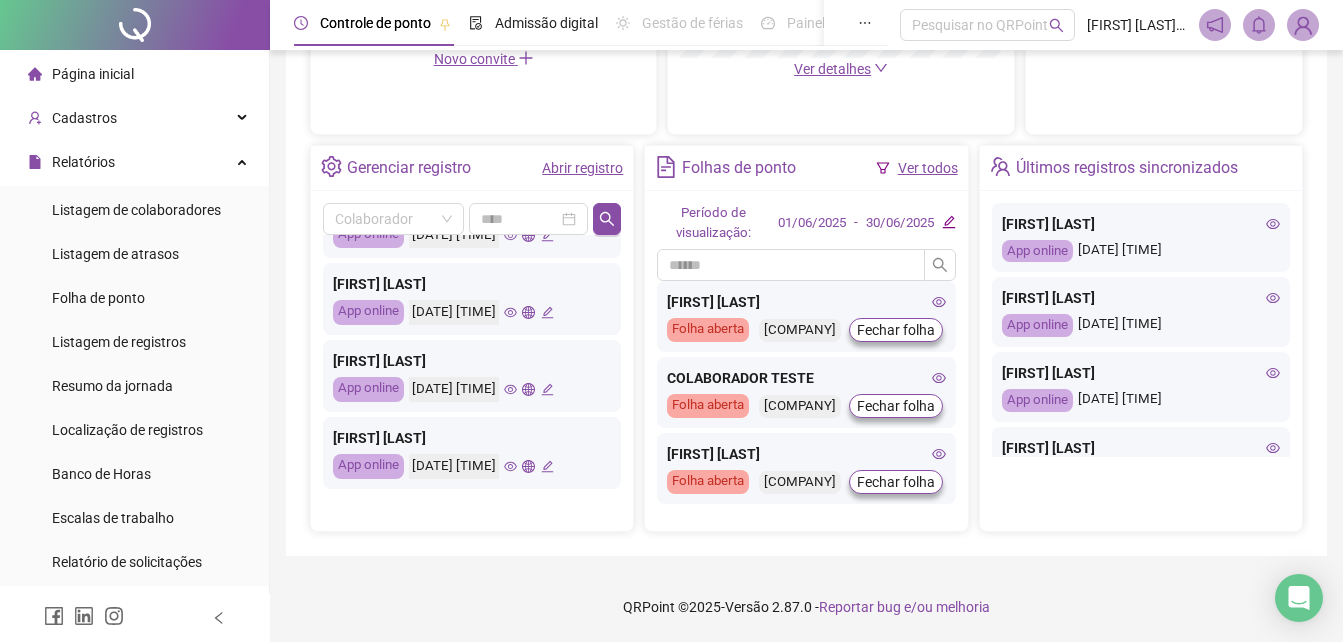 click 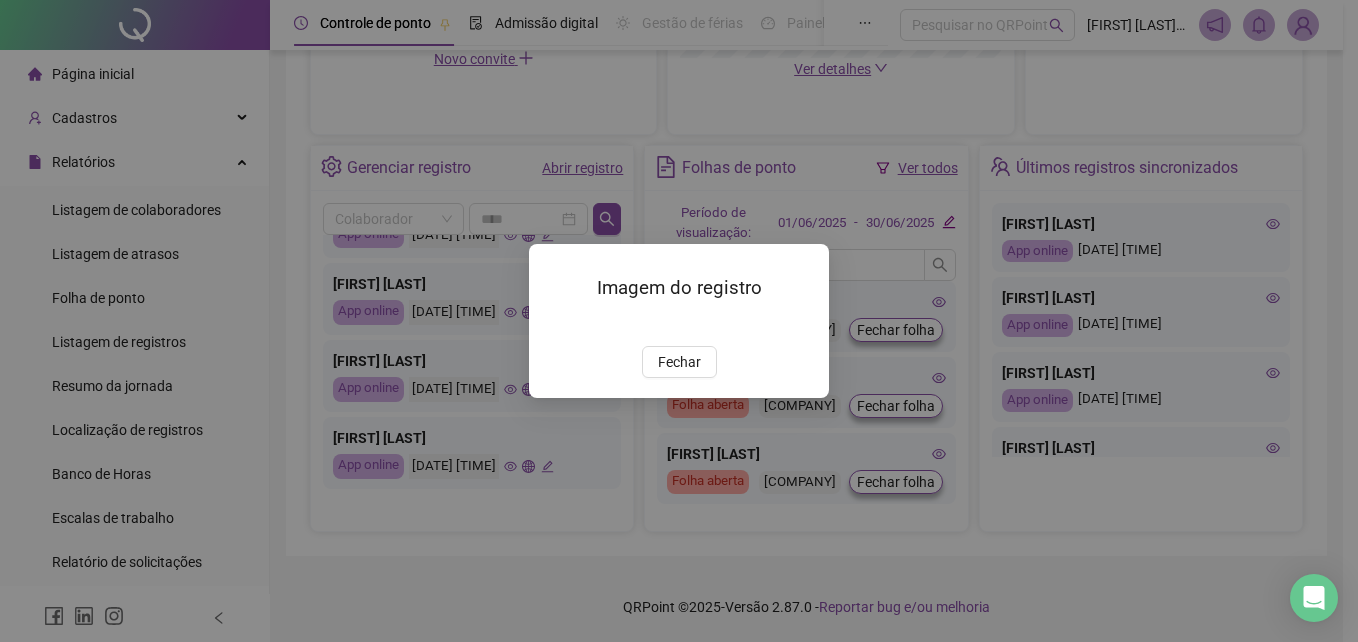 click on "Imagem do registro Fechar" at bounding box center (679, 321) 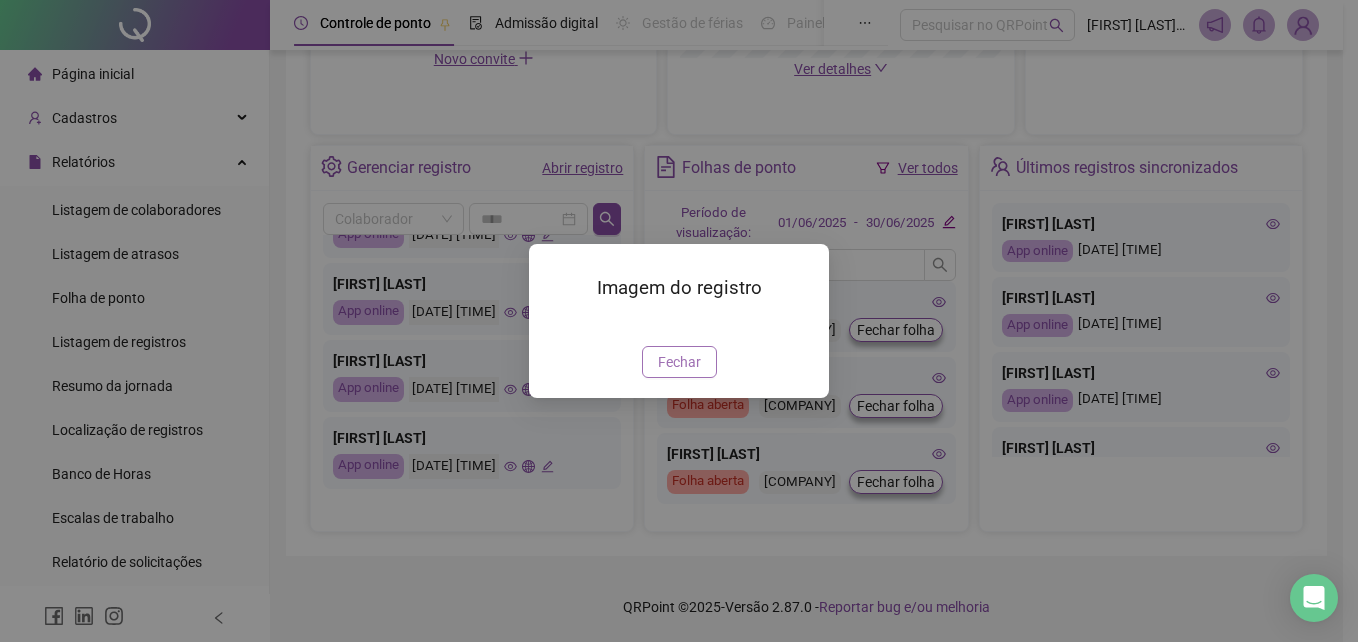click on "Fechar" at bounding box center [679, 362] 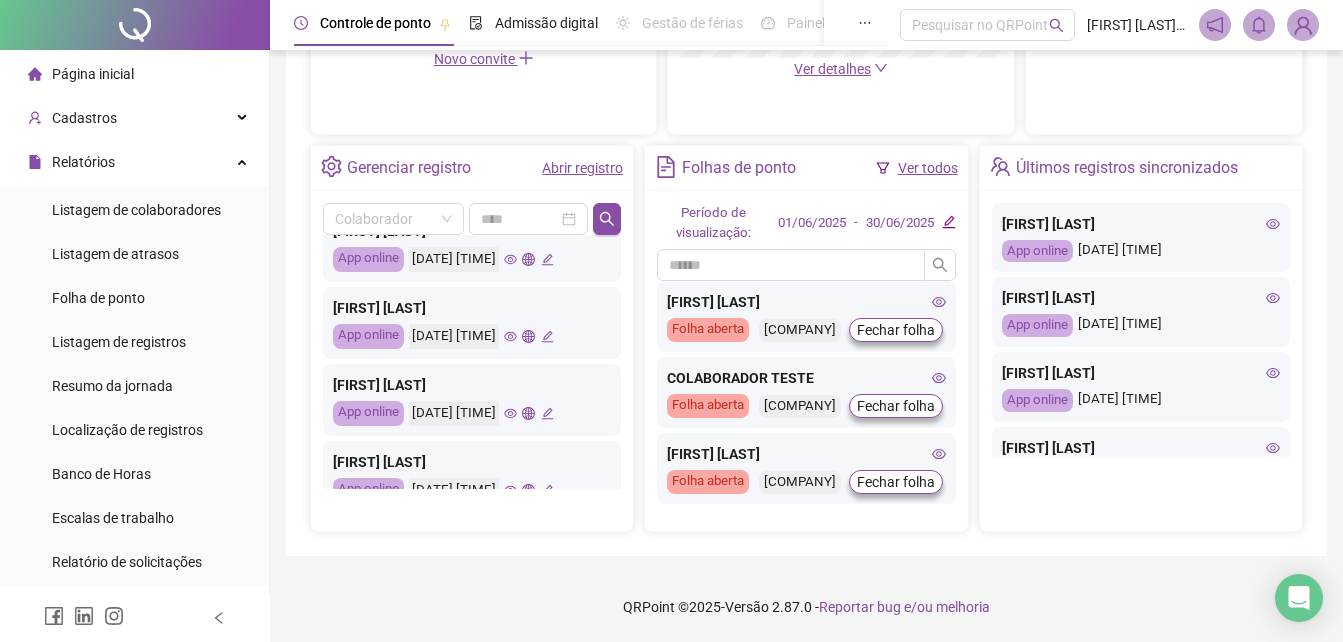 scroll, scrollTop: 963, scrollLeft: 0, axis: vertical 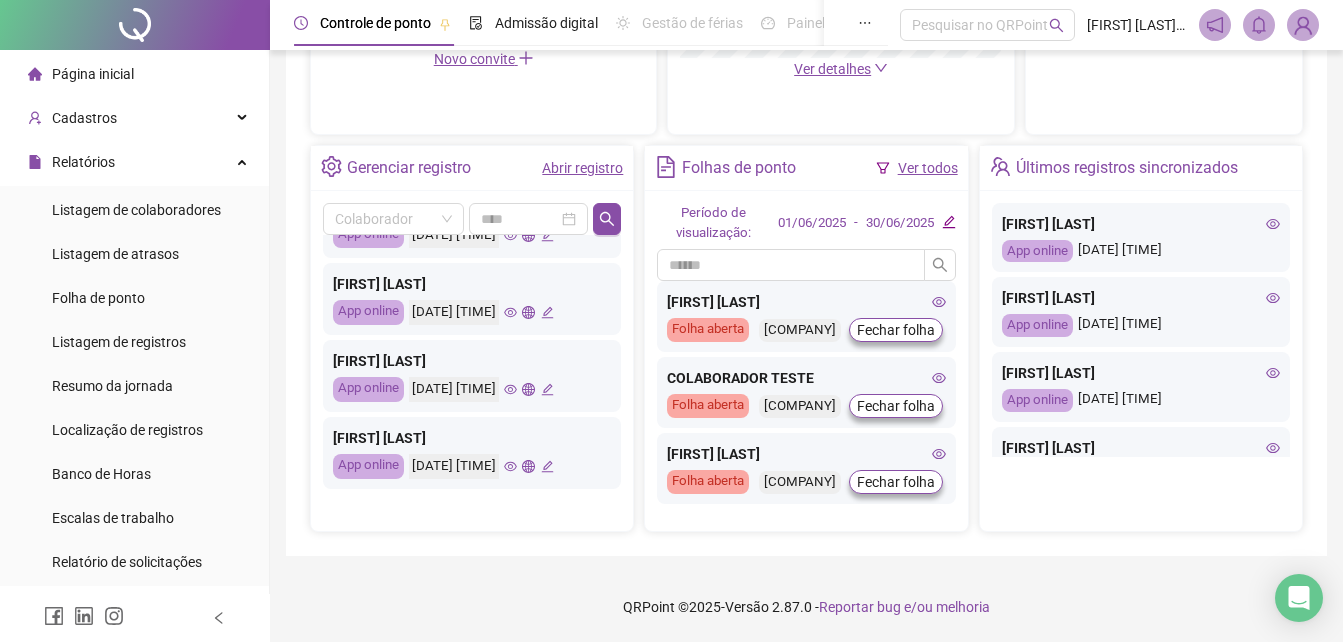 click on "Ver todos" at bounding box center (928, 168) 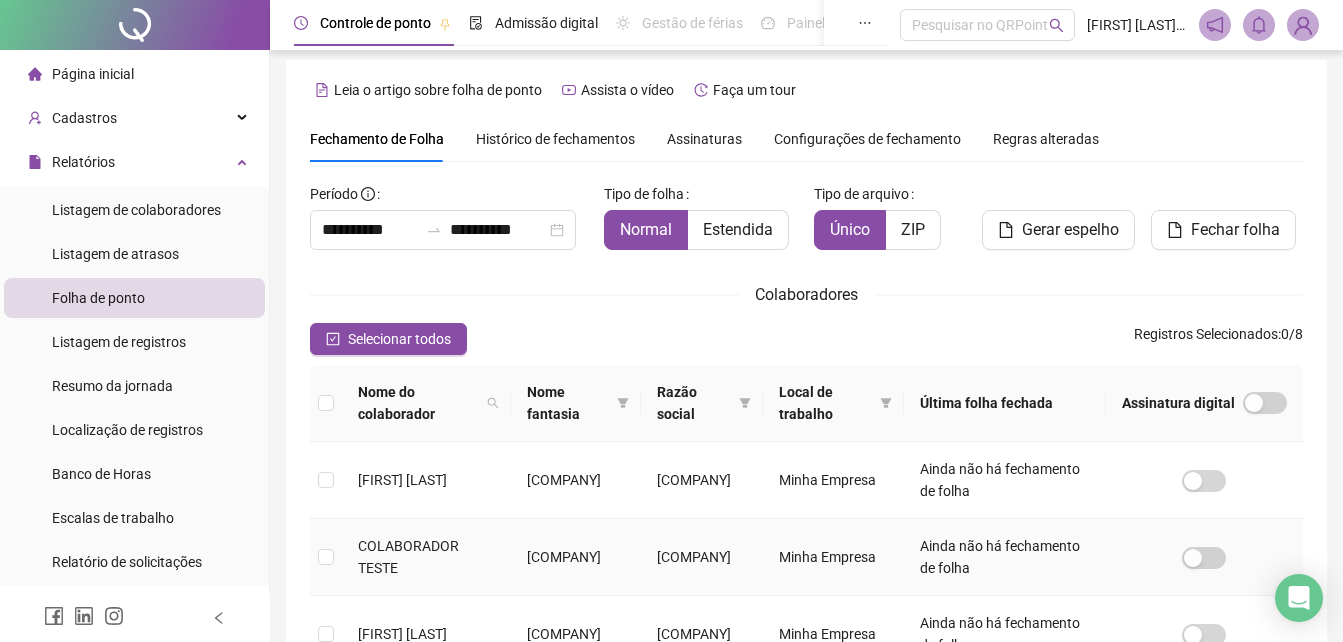 scroll, scrollTop: 0, scrollLeft: 0, axis: both 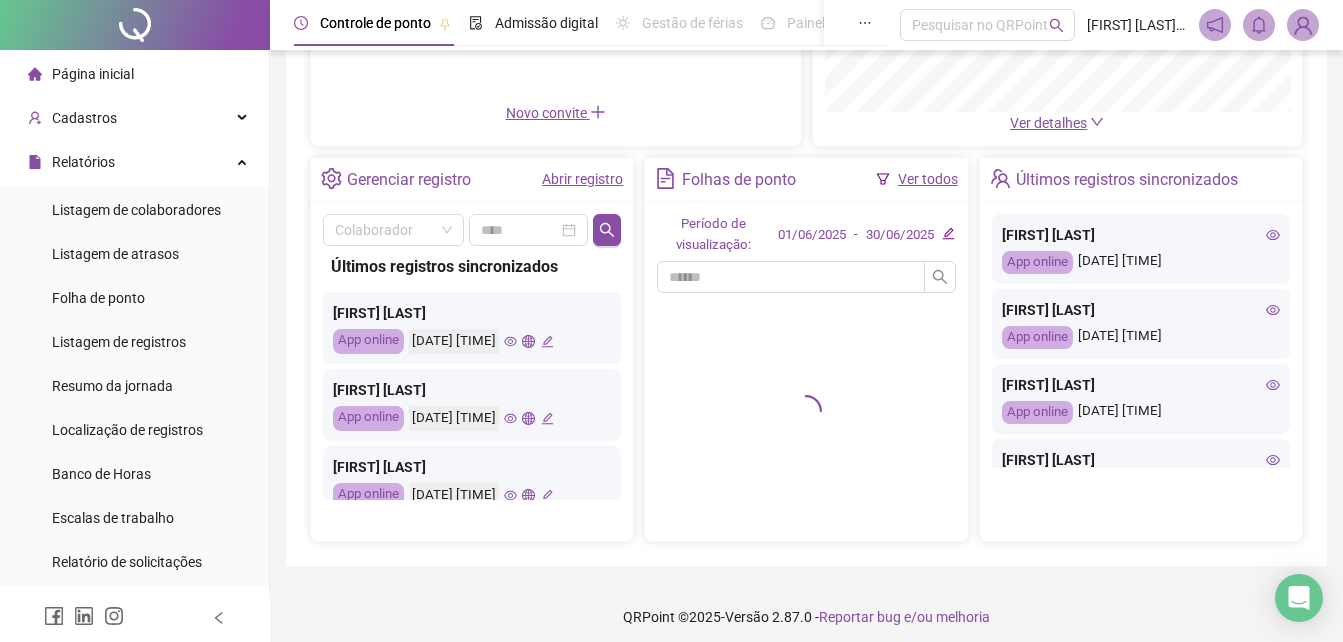 click on "Abrir registro" at bounding box center (582, 179) 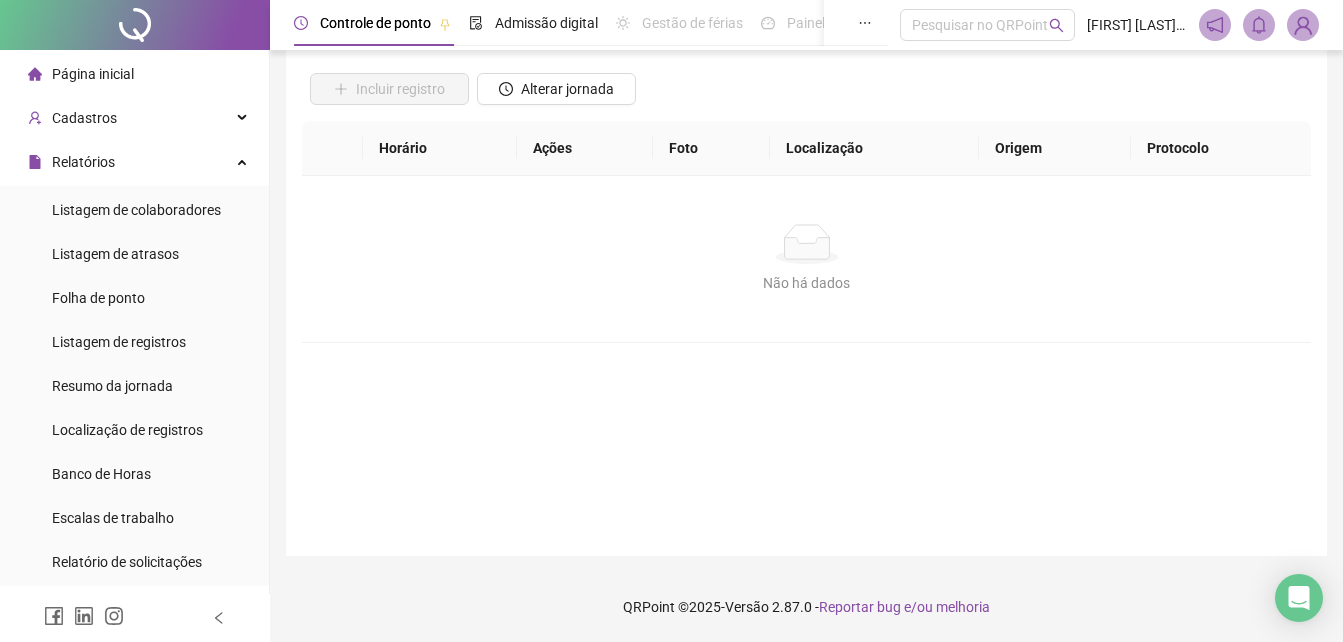 scroll, scrollTop: 133, scrollLeft: 0, axis: vertical 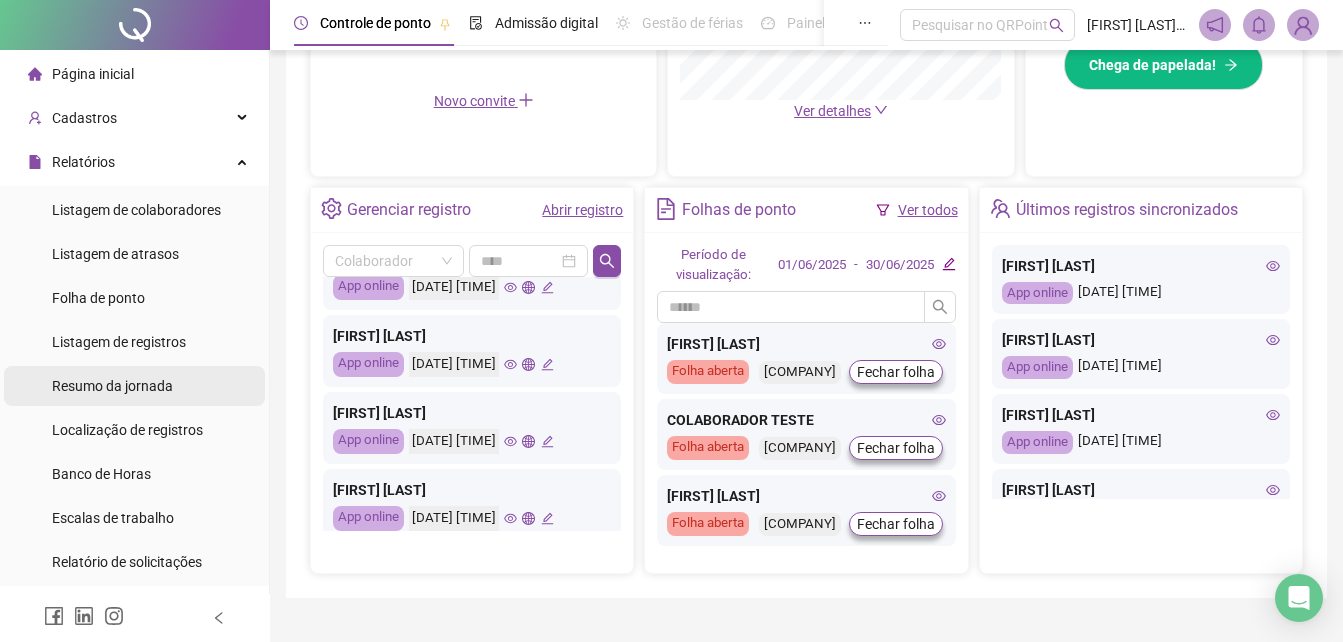 click on "Resumo da jornada" at bounding box center [112, 386] 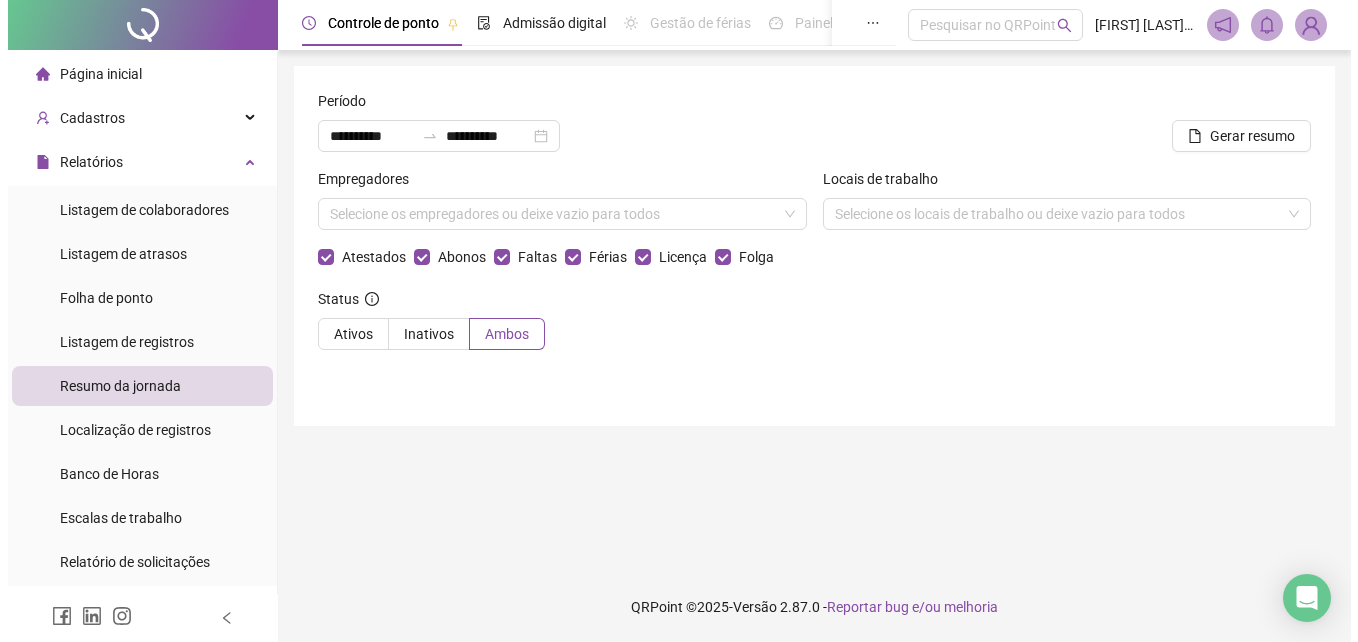 scroll, scrollTop: 0, scrollLeft: 0, axis: both 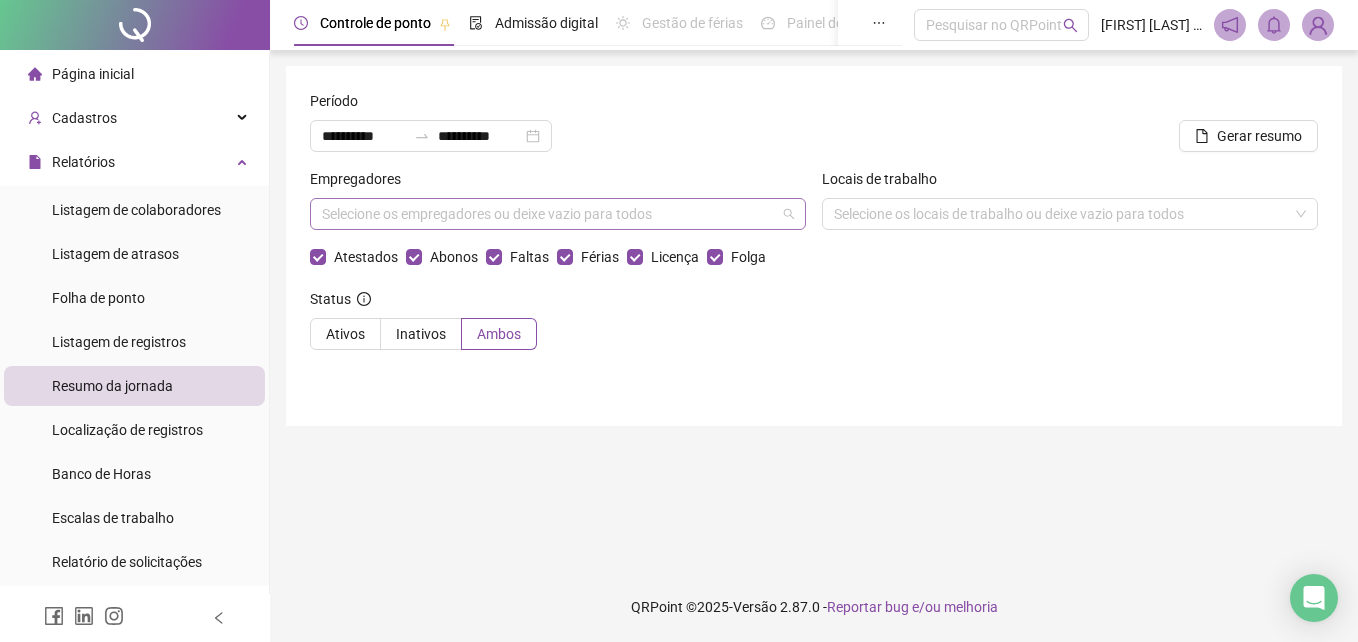 click at bounding box center [547, 214] 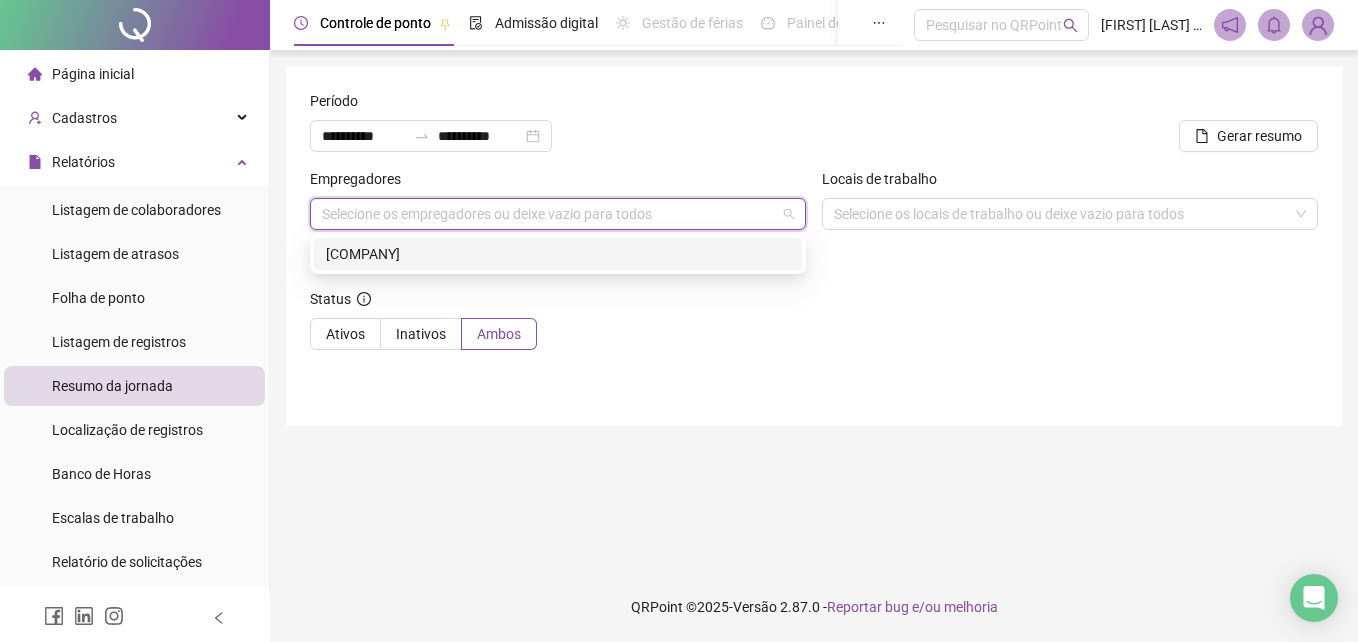 click on "[COMPANY]" at bounding box center [558, 254] 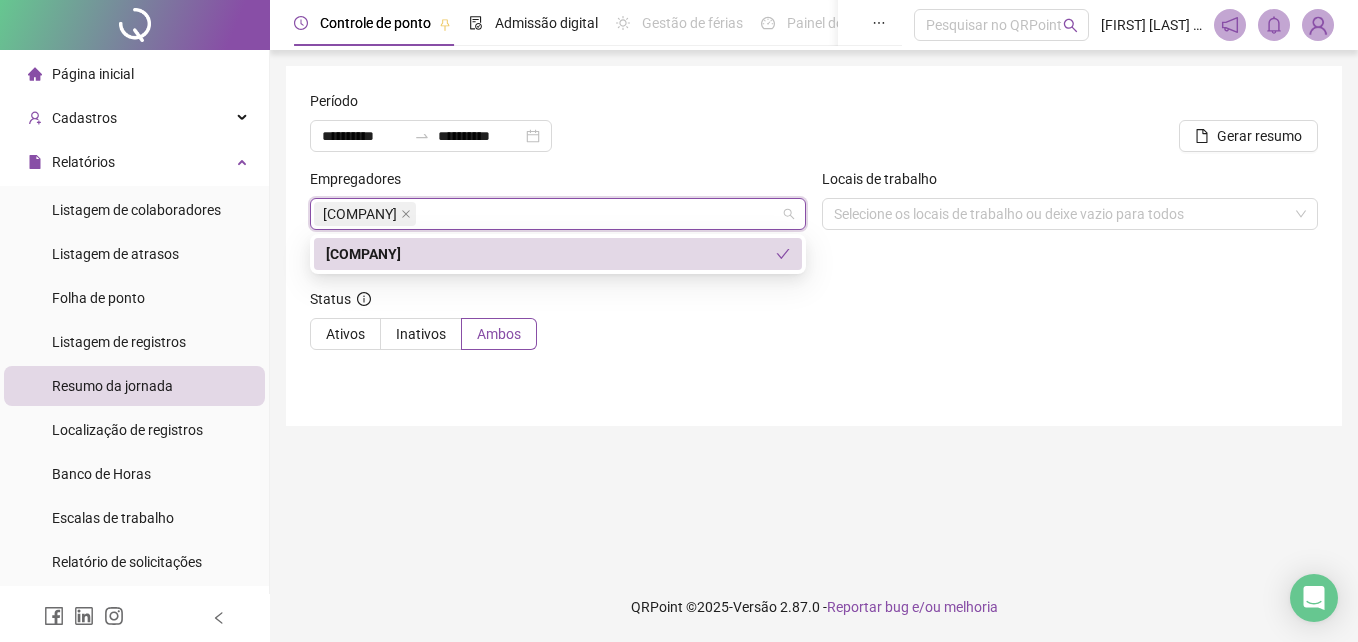 click on "Status    Ativos Inativos Ambos" at bounding box center [814, 327] 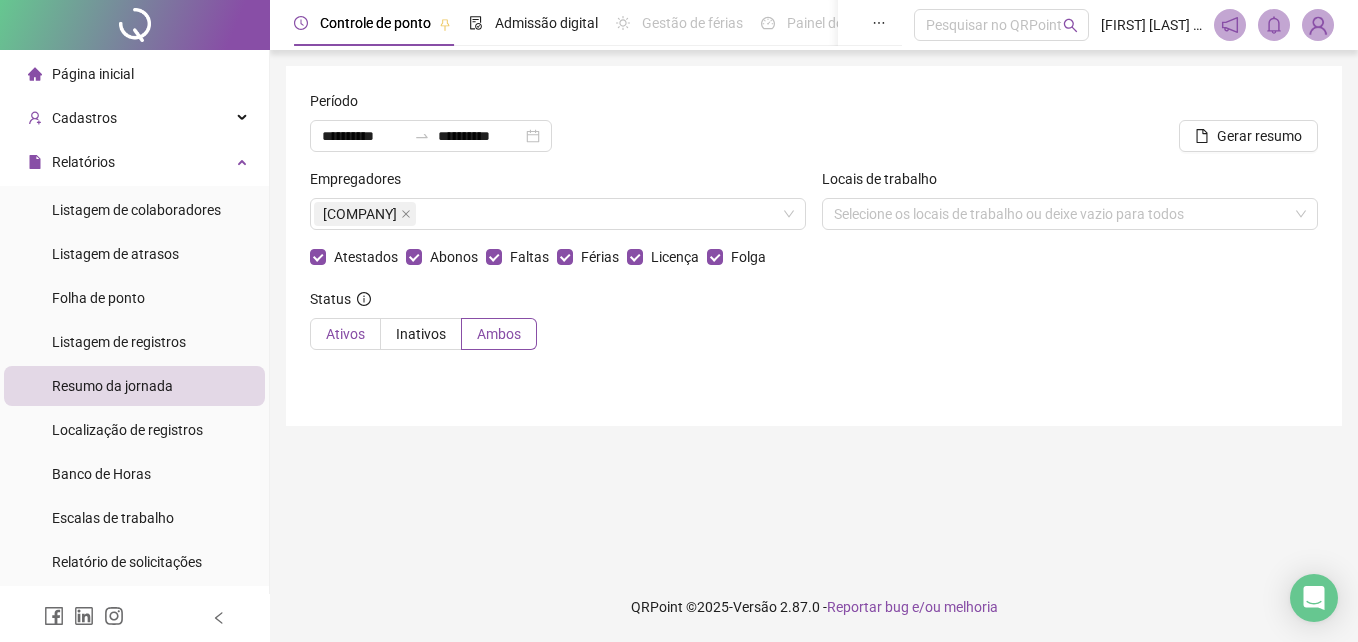 click on "Ativos" at bounding box center (345, 334) 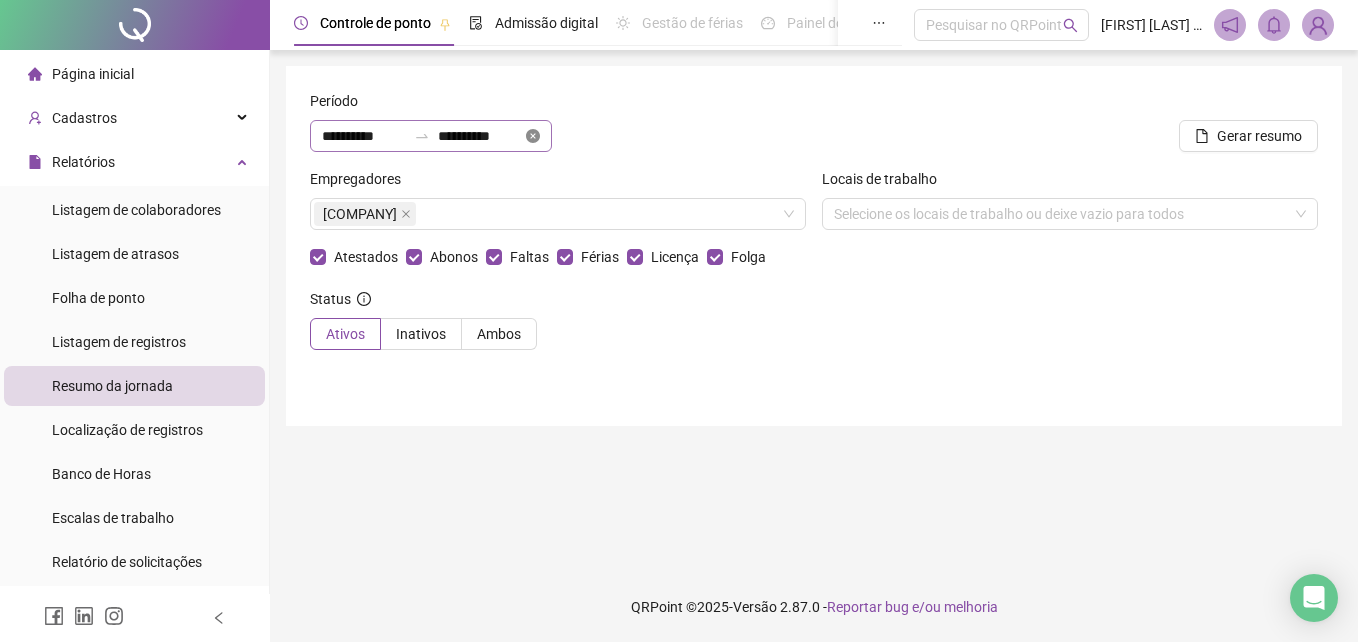 click 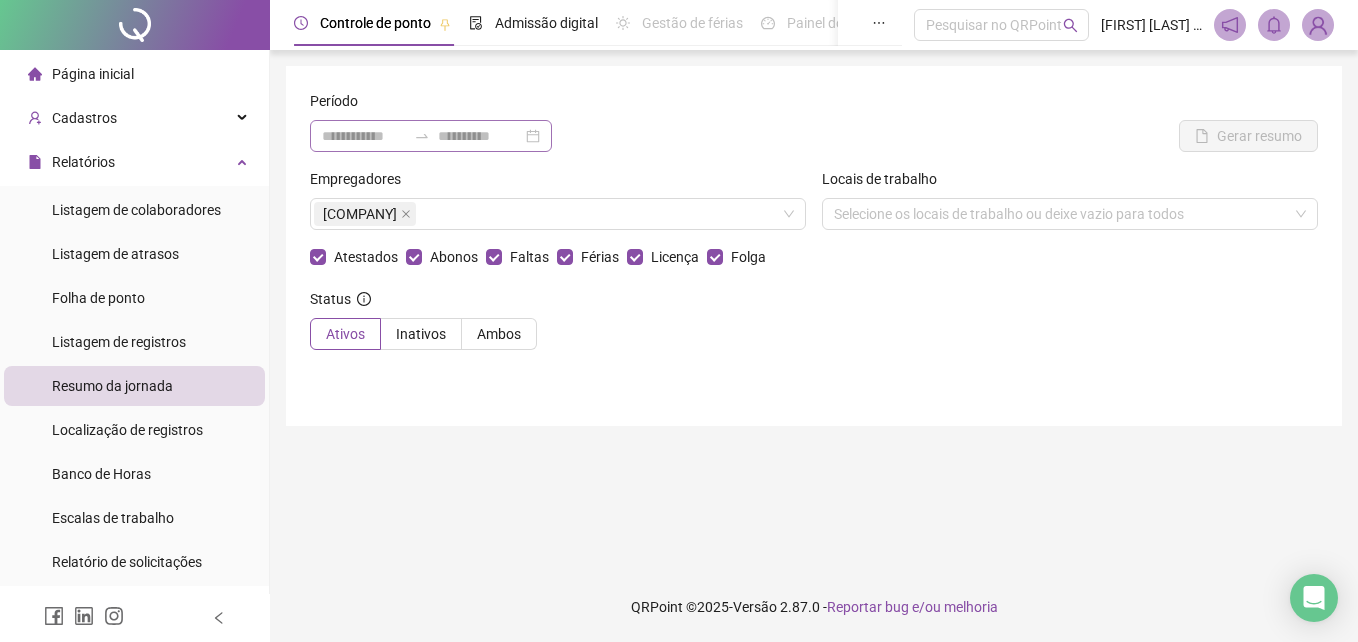 type 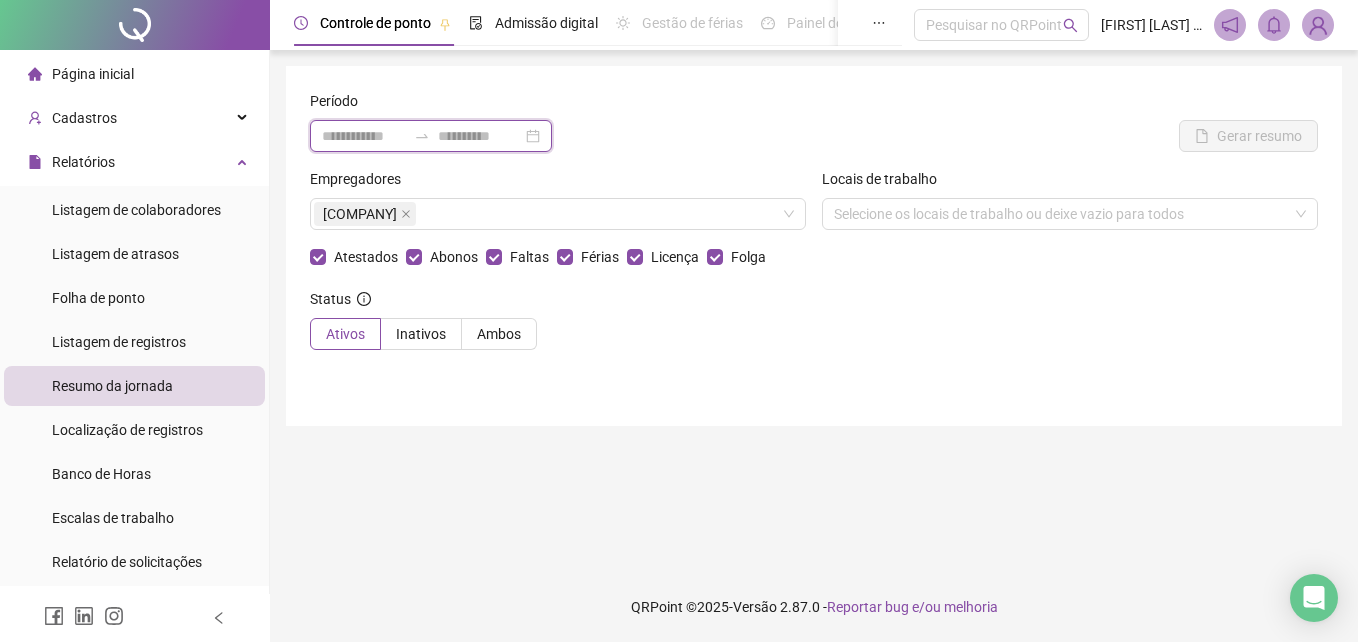 click at bounding box center [364, 136] 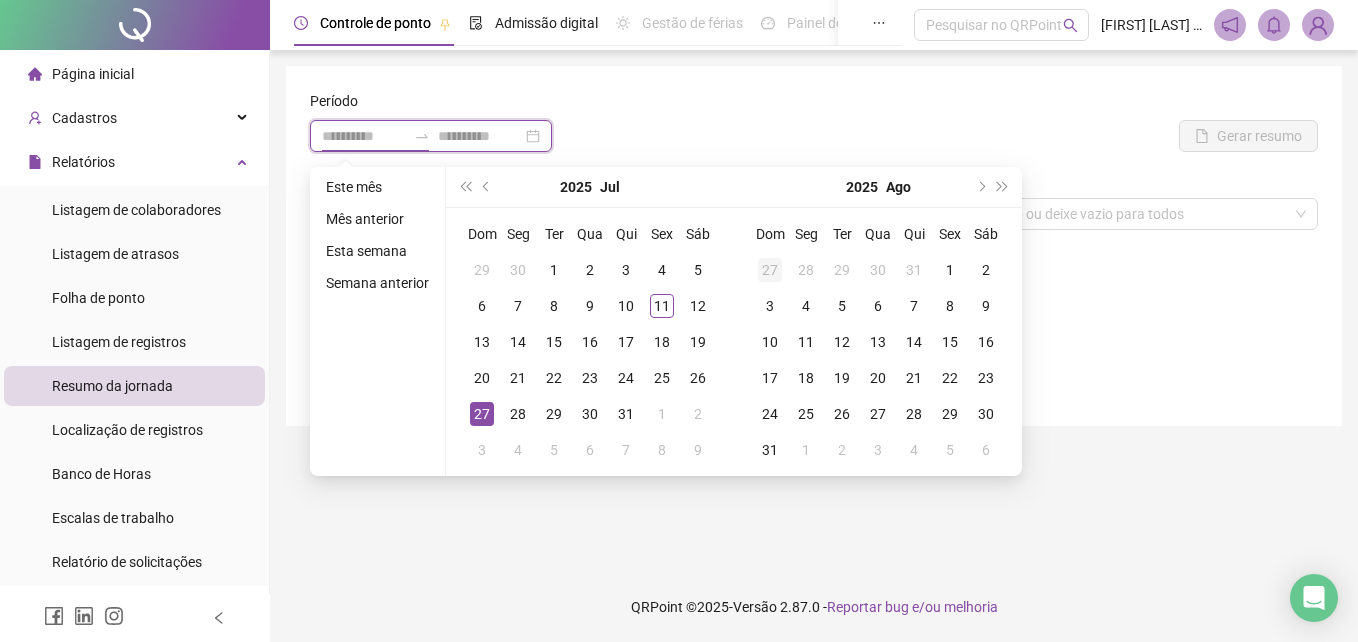 type on "**********" 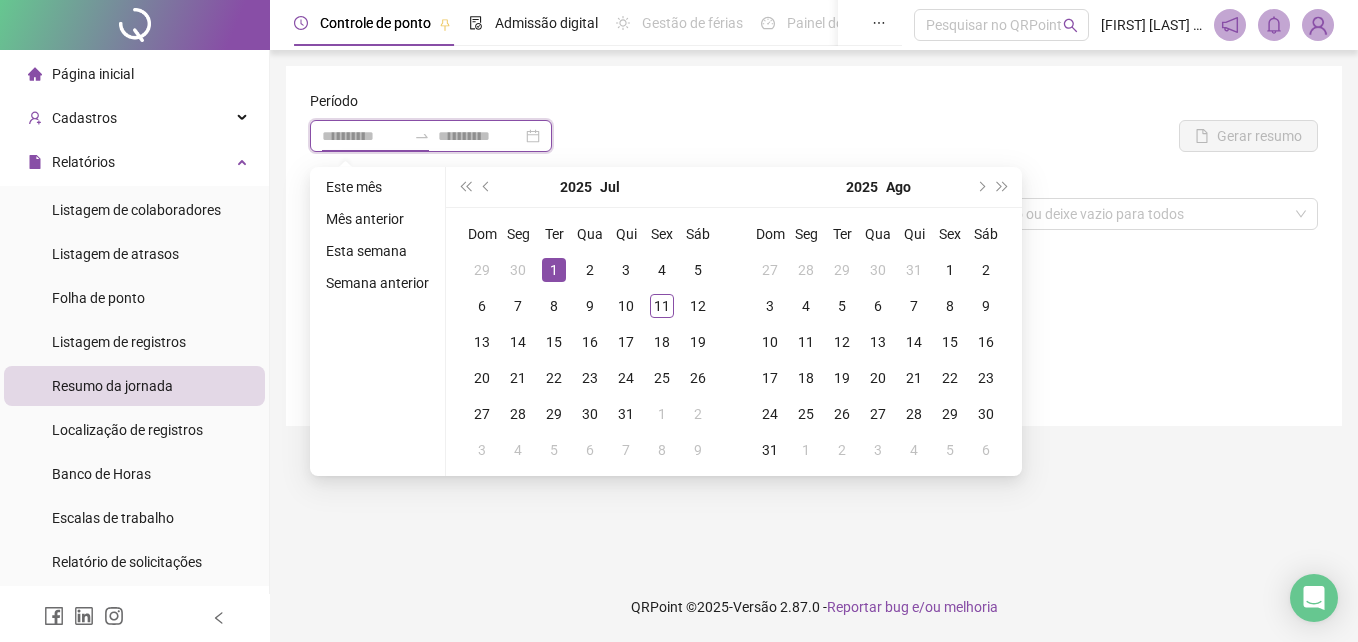 type on "**********" 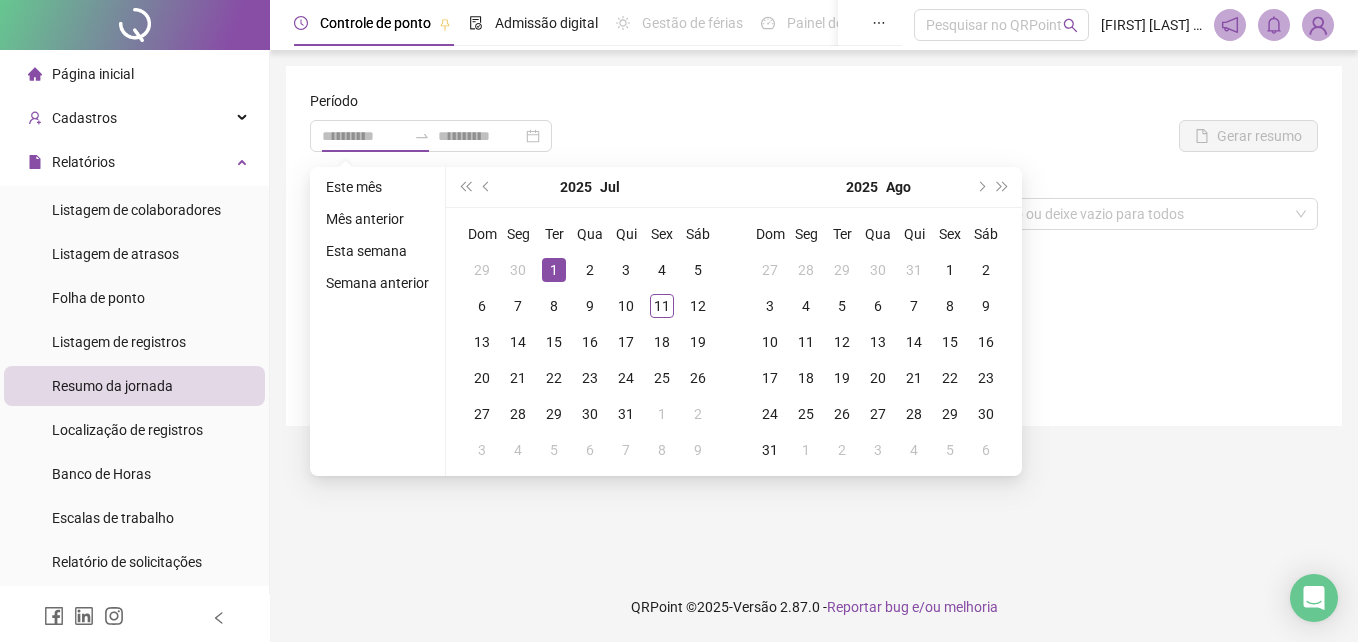 click on "1" at bounding box center [554, 270] 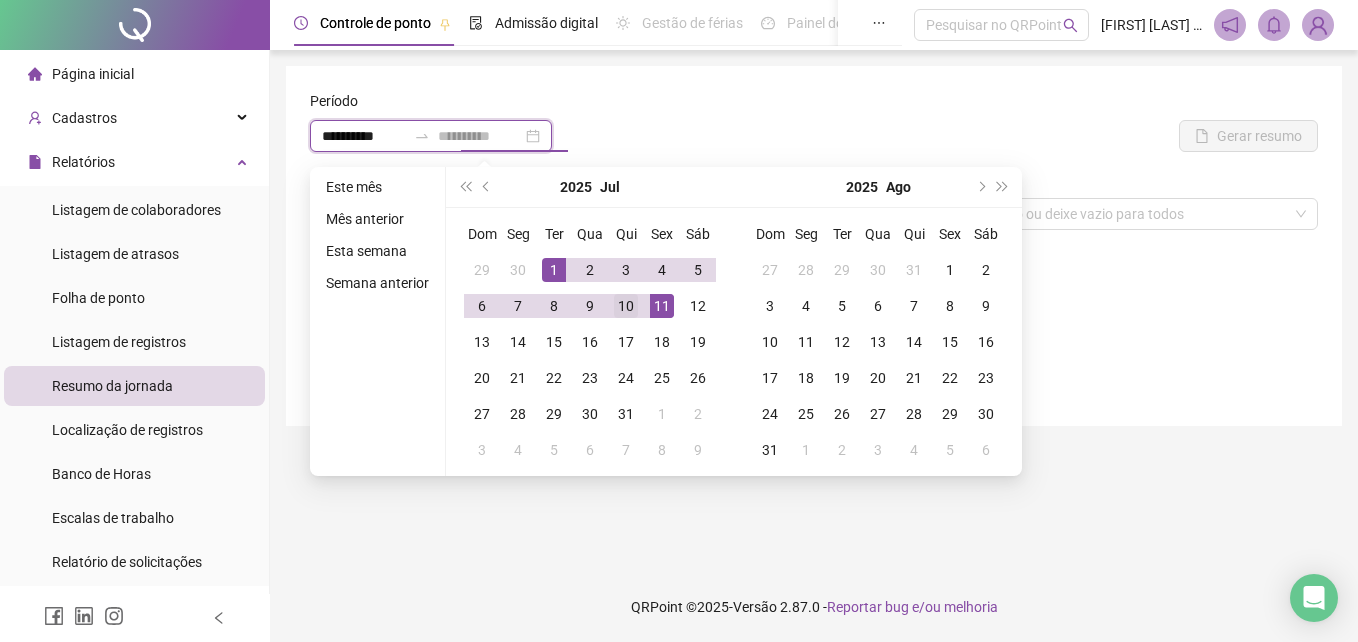 type on "**********" 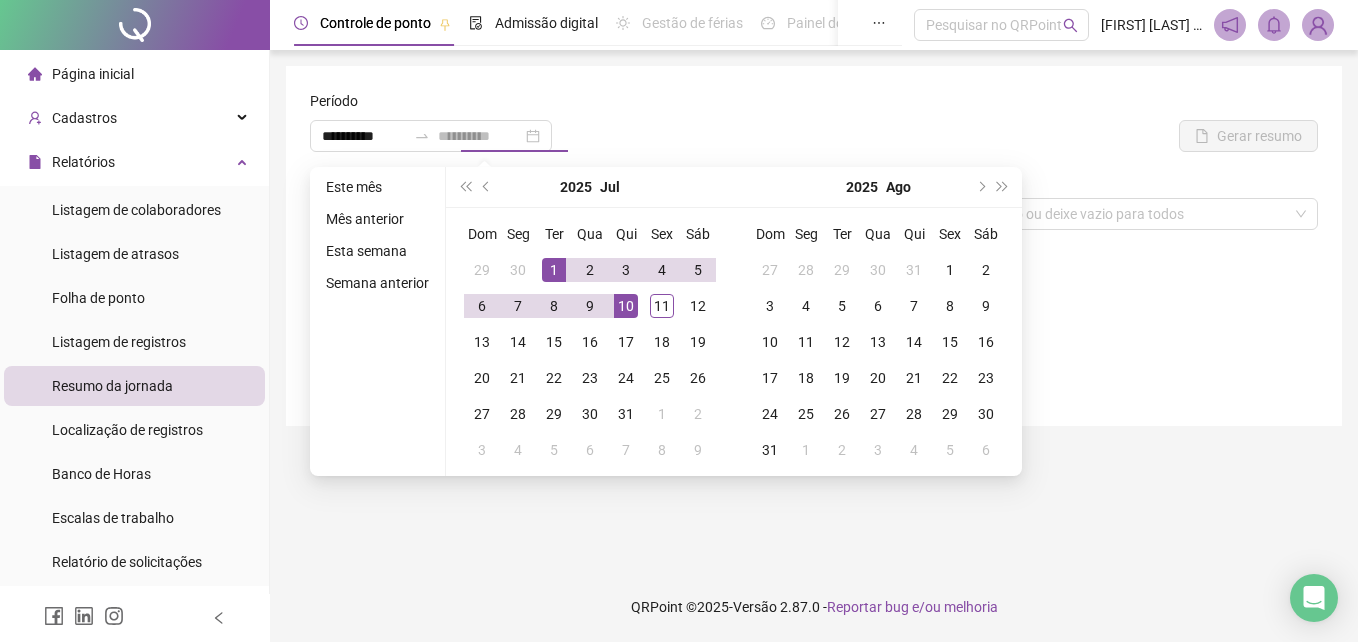 click on "10" at bounding box center (626, 306) 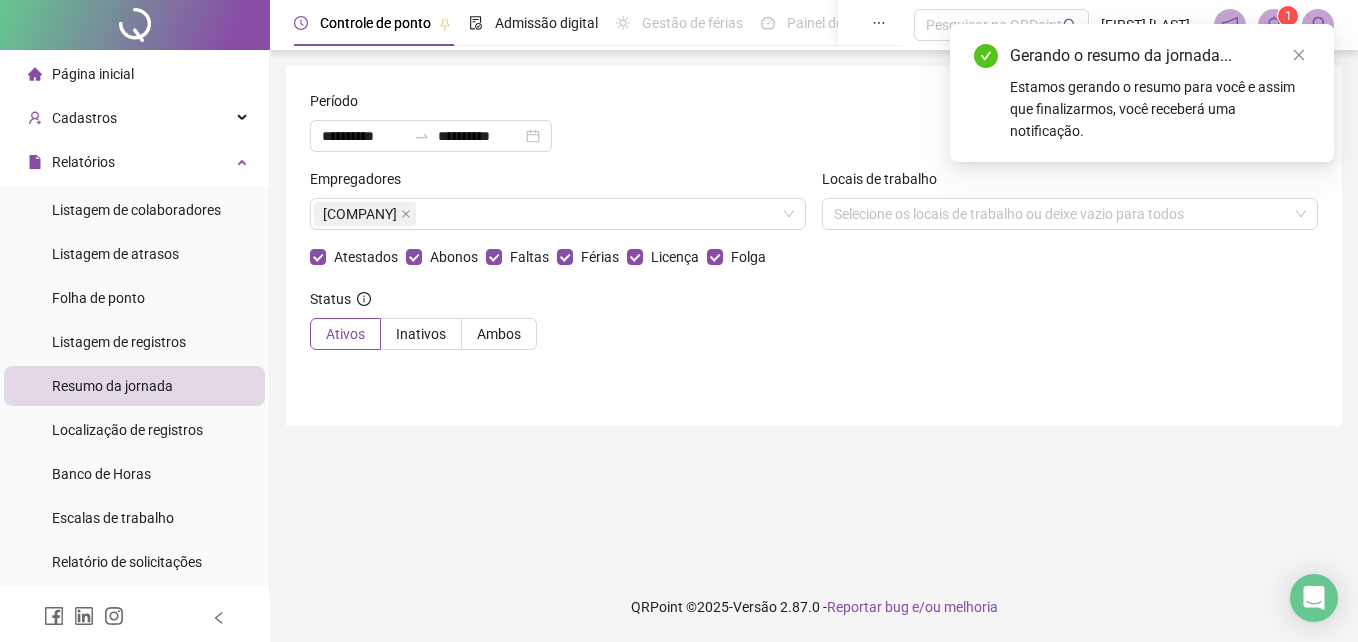 click on "**********" at bounding box center (515, 129) 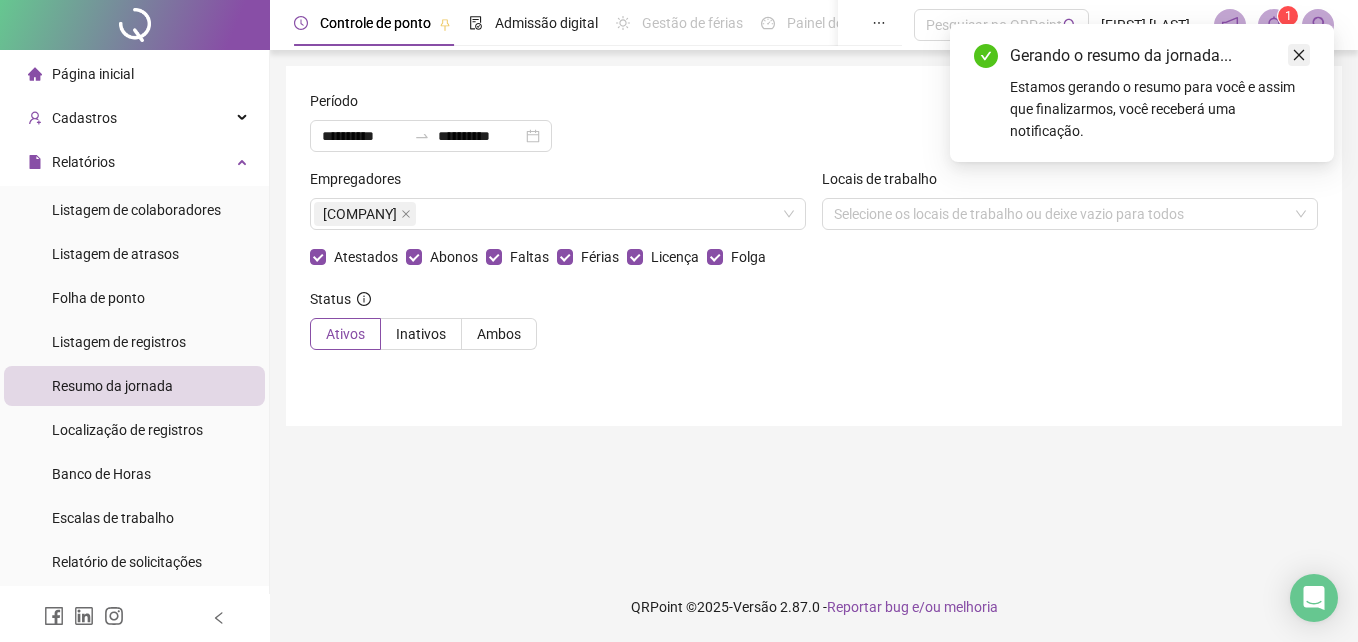 click at bounding box center [1299, 55] 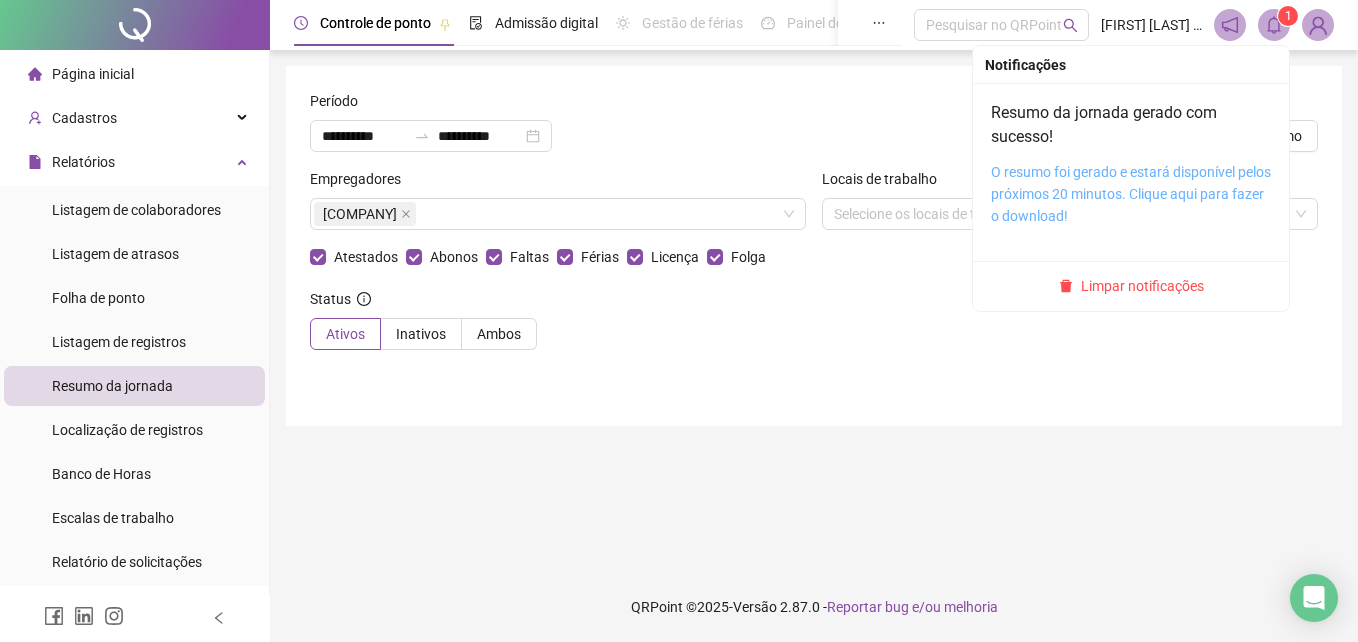 click on "O resumo foi gerado e estará disponível pelos próximos 20 minutos.
Clique aqui para fazer o download!" at bounding box center [1131, 194] 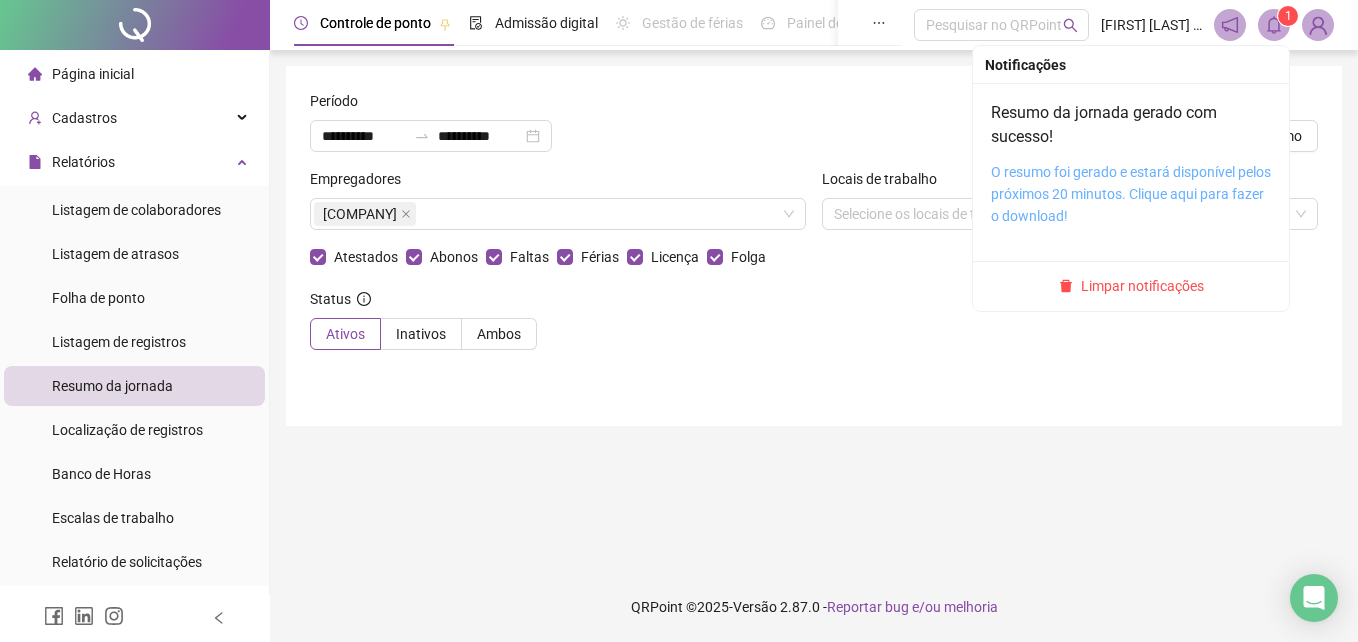 click on "O resumo foi gerado e estará disponível pelos próximos 20 minutos.
Clique aqui para fazer o download!" at bounding box center (1131, 194) 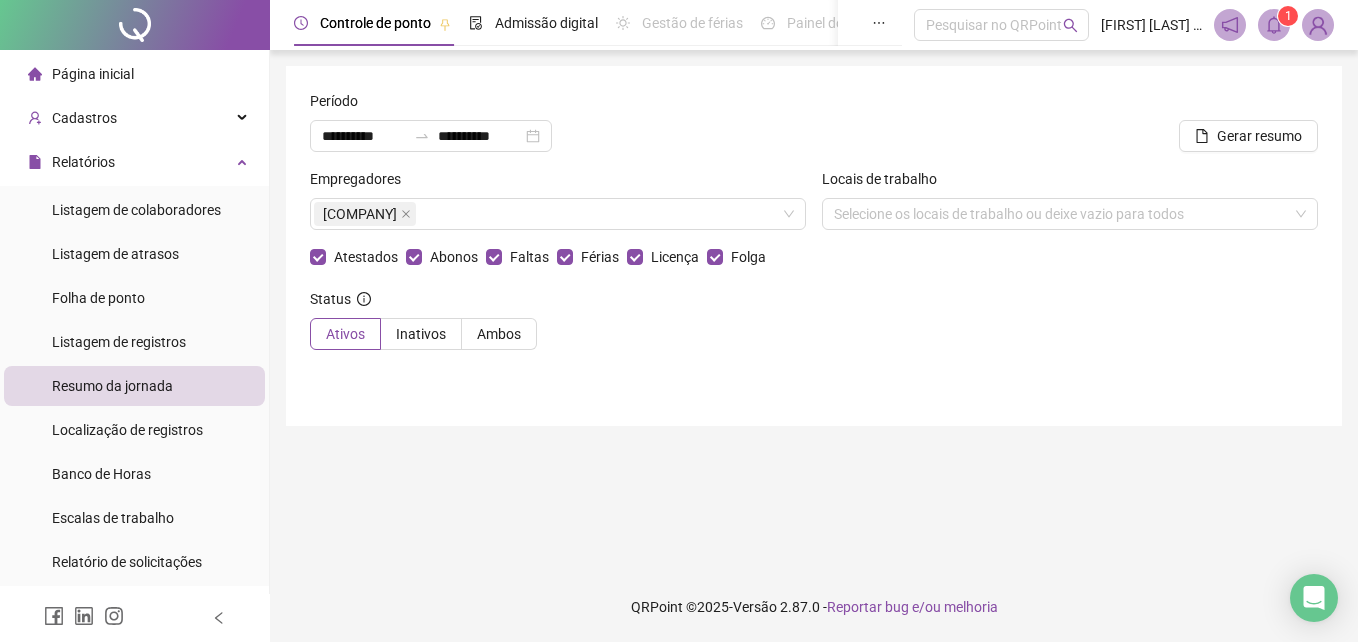 click on "Status    Ativos Inativos Ambos" at bounding box center (814, 327) 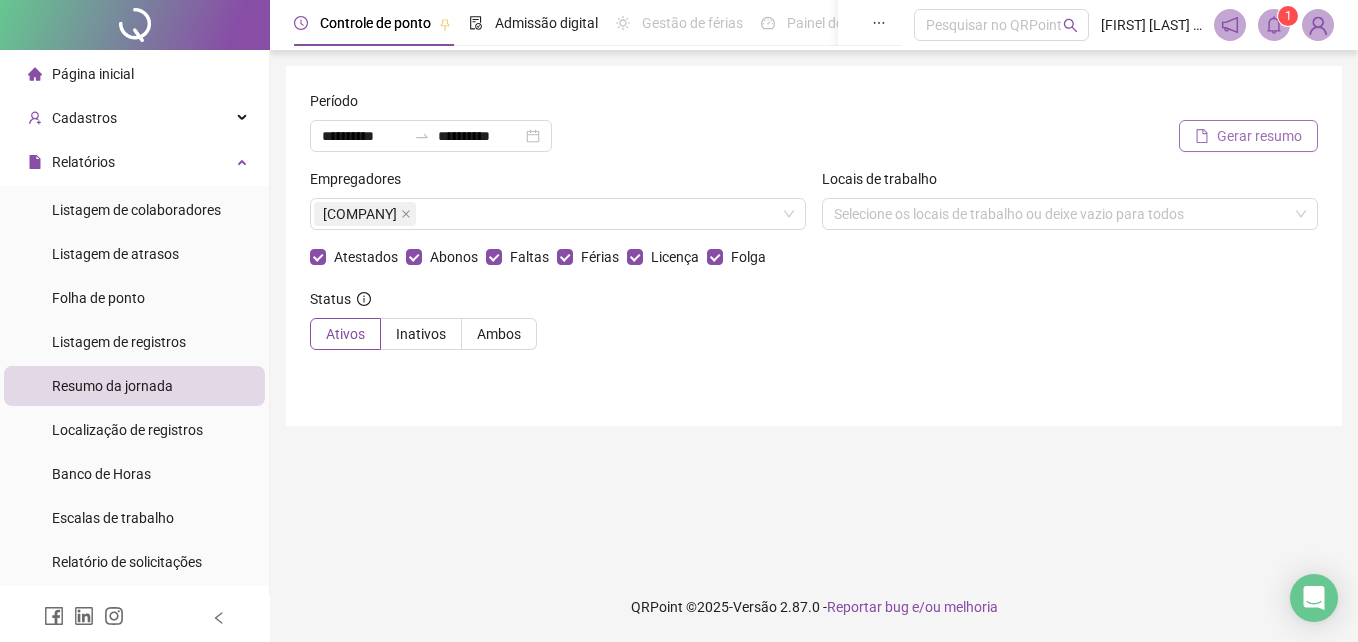 click on "Gerar resumo" at bounding box center (1259, 136) 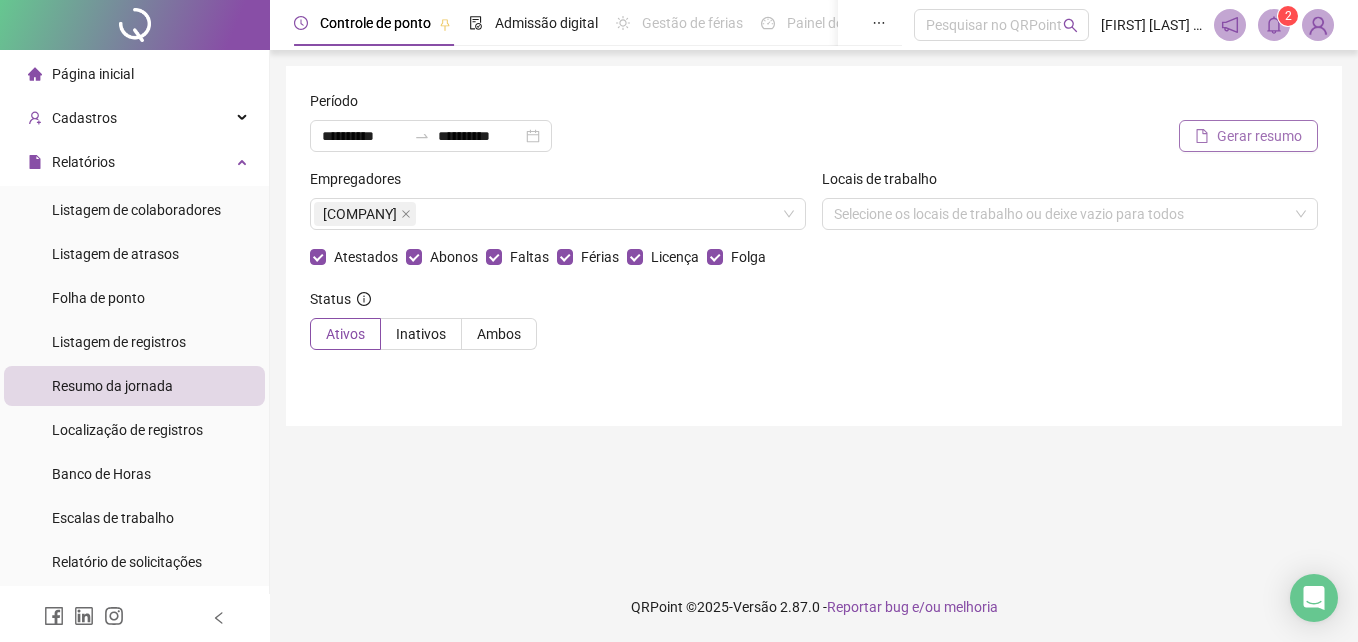 click on "Gerar resumo" at bounding box center [1259, 136] 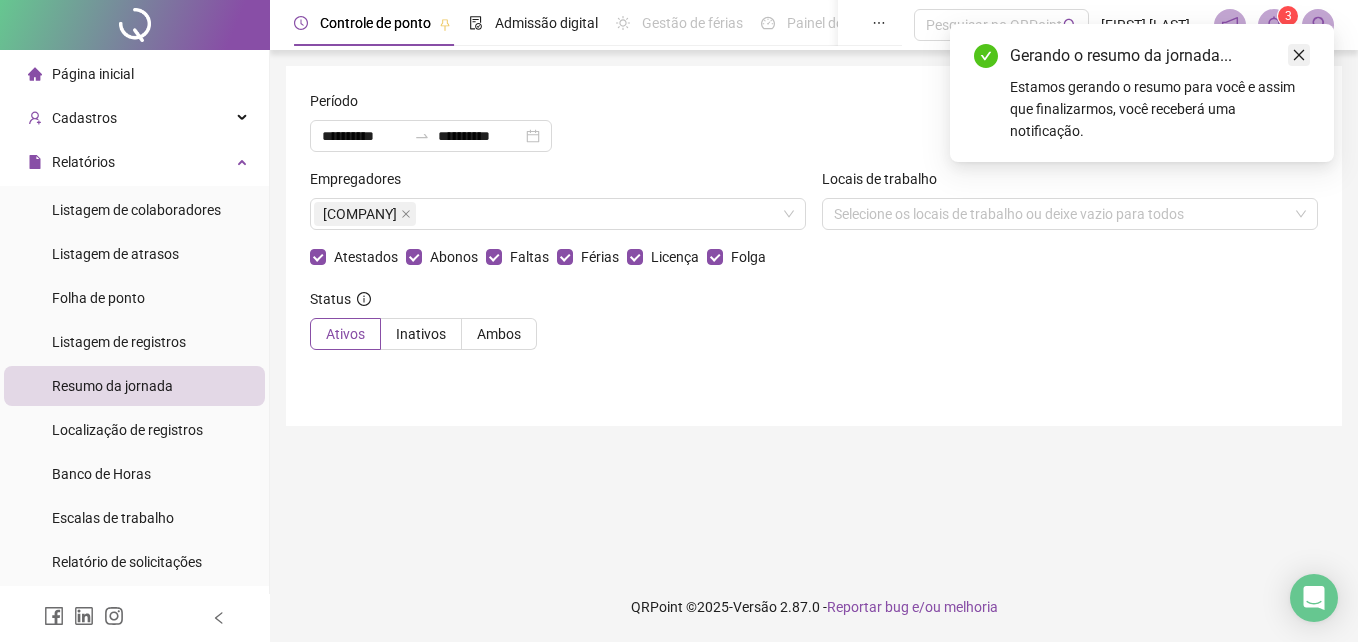 click 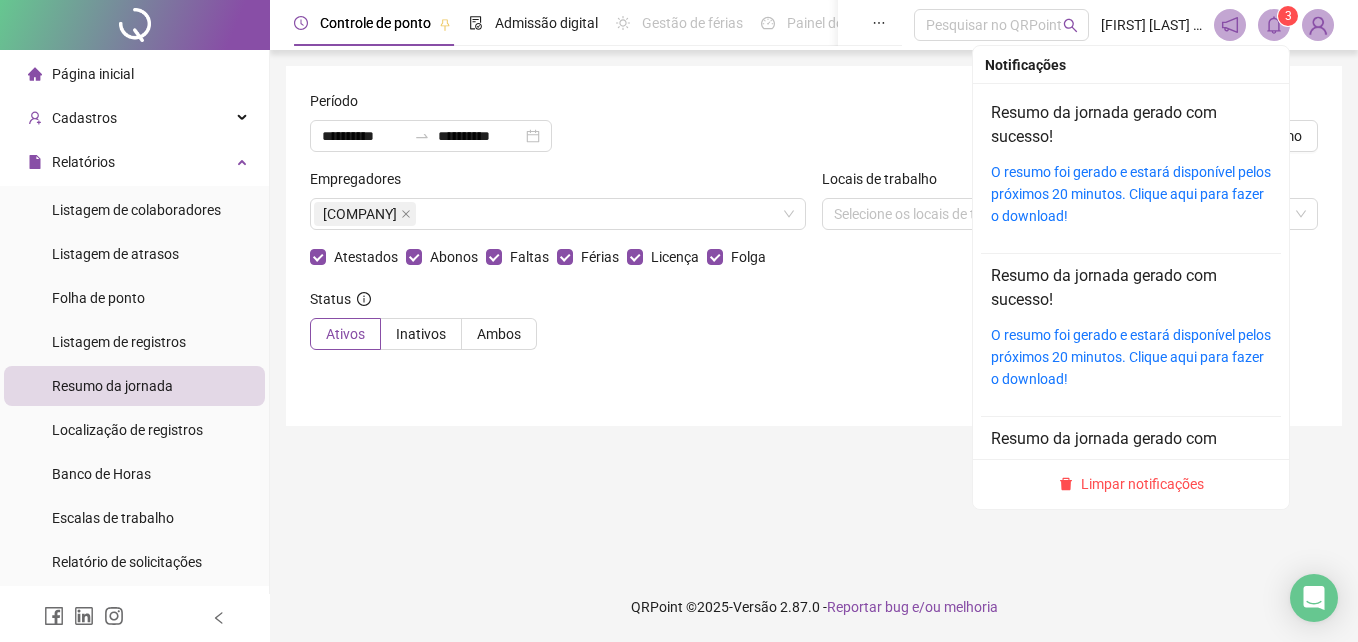 click 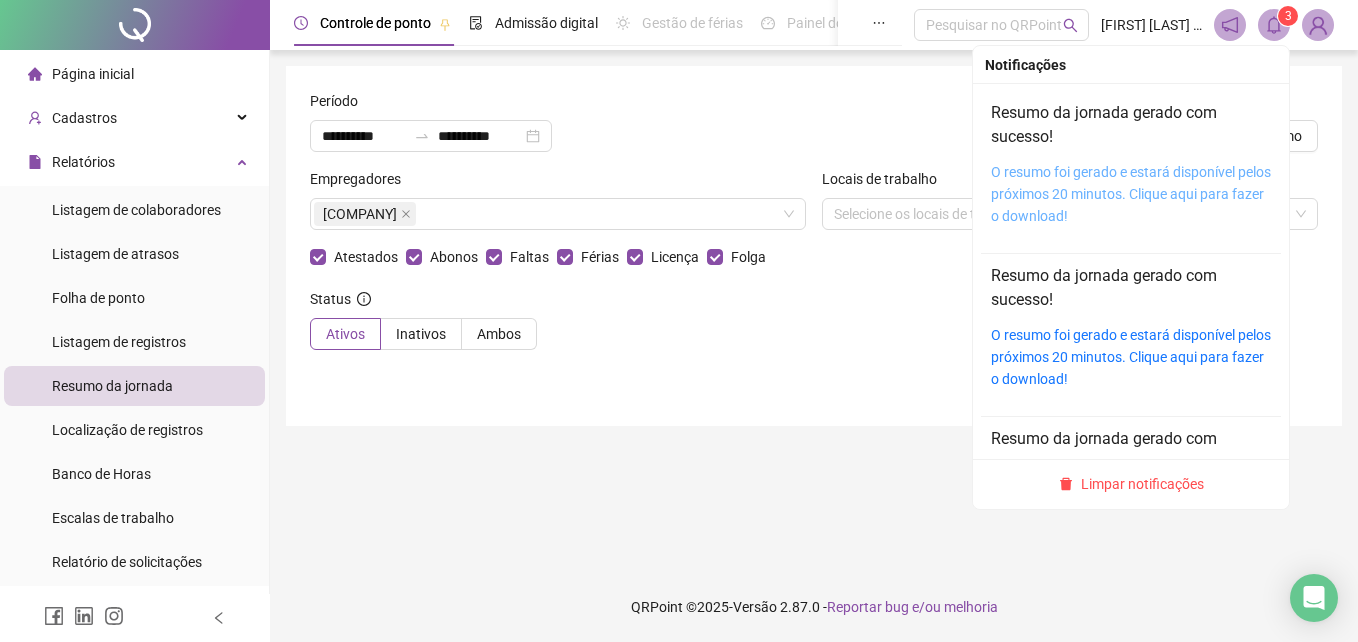 click on "O resumo foi gerado e estará disponível pelos próximos 20 minutos.
Clique aqui para fazer o download!" at bounding box center [1131, 194] 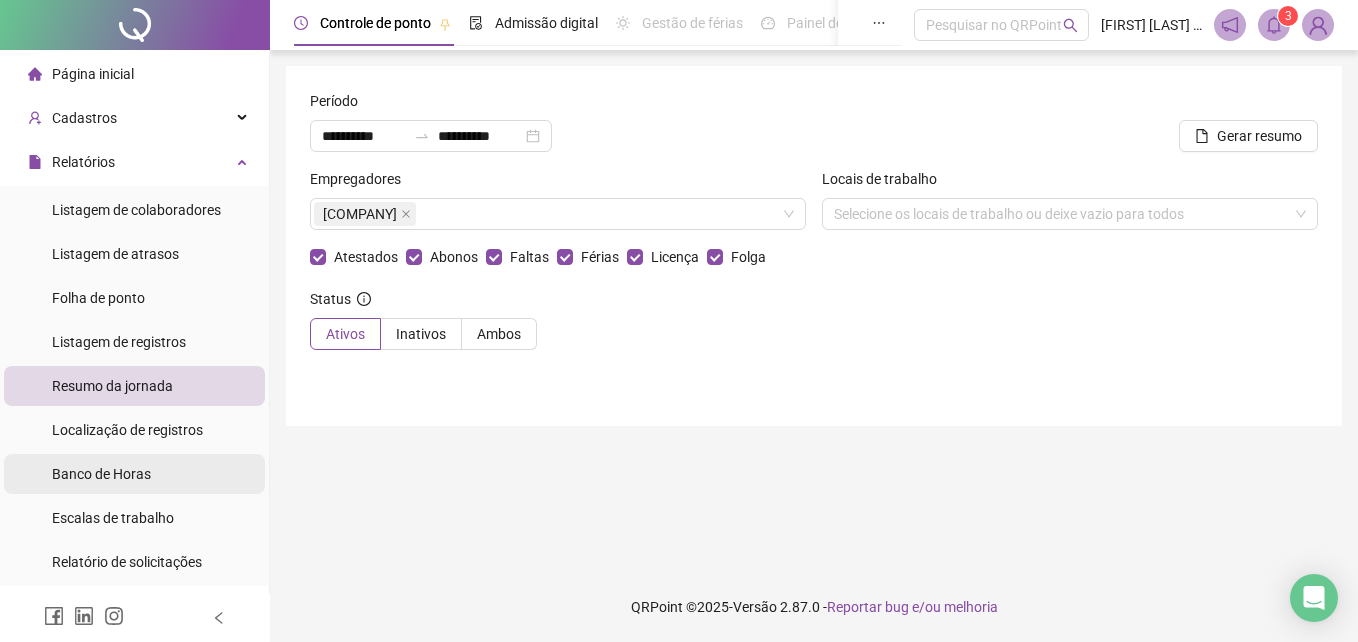 click on "Banco de Horas" at bounding box center (101, 474) 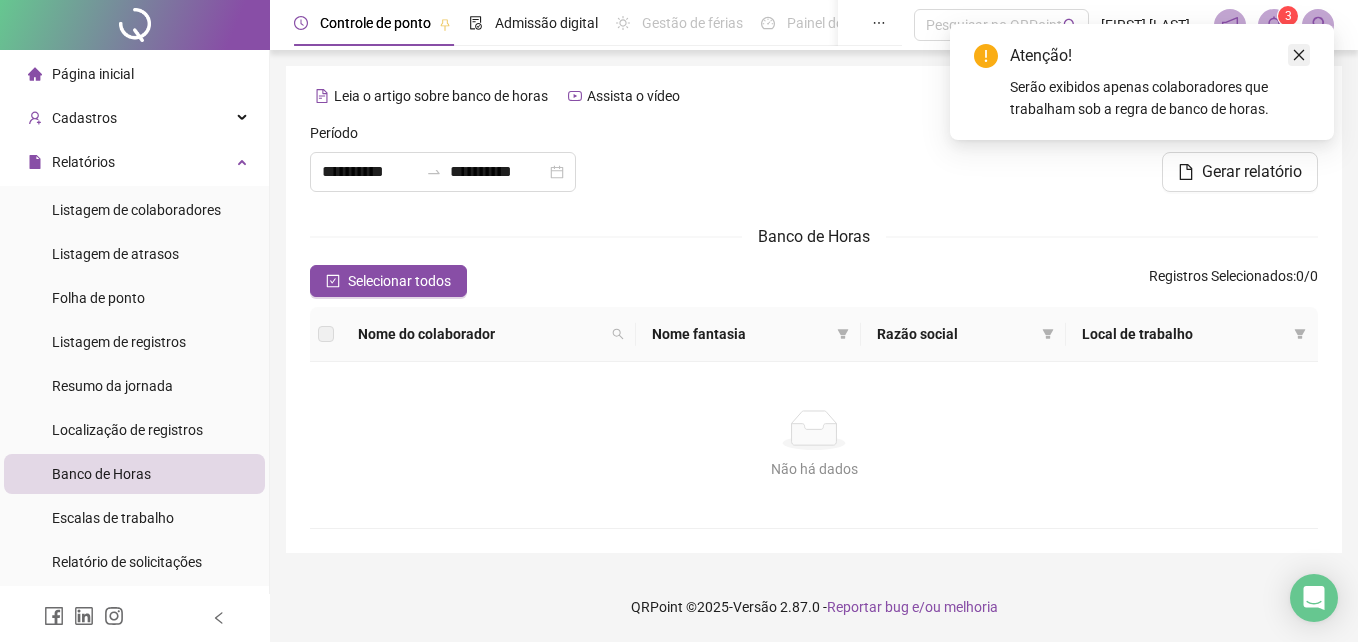 click 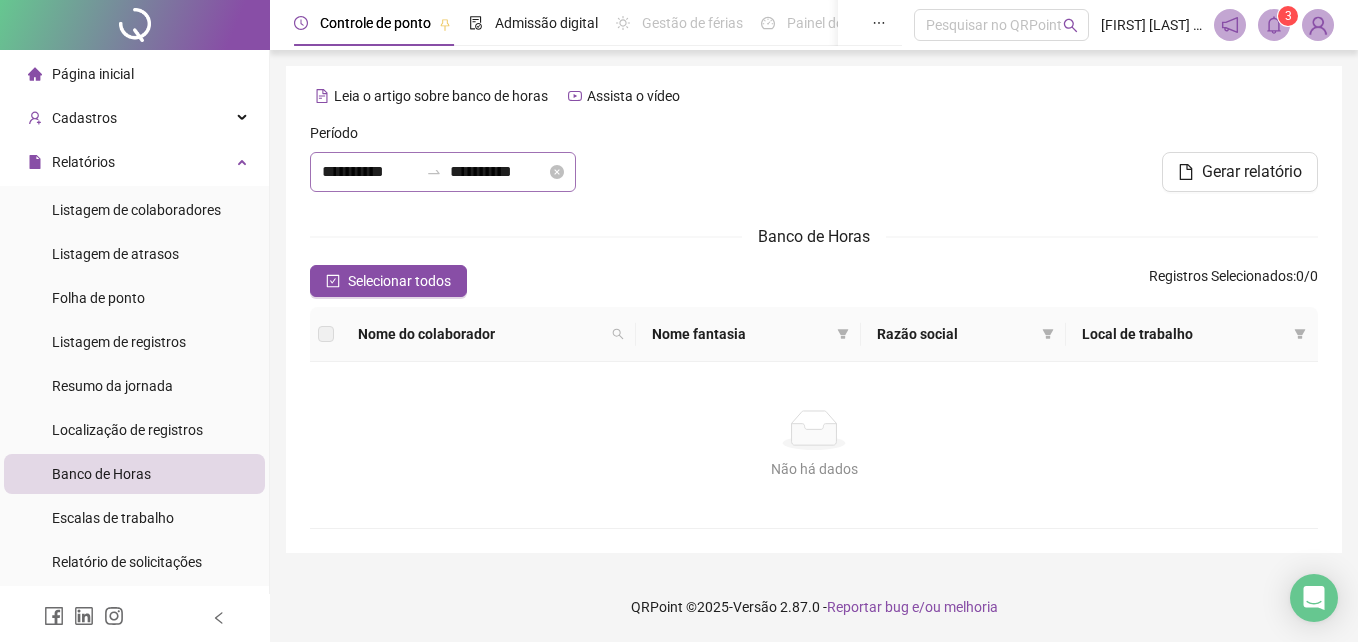 click at bounding box center (434, 172) 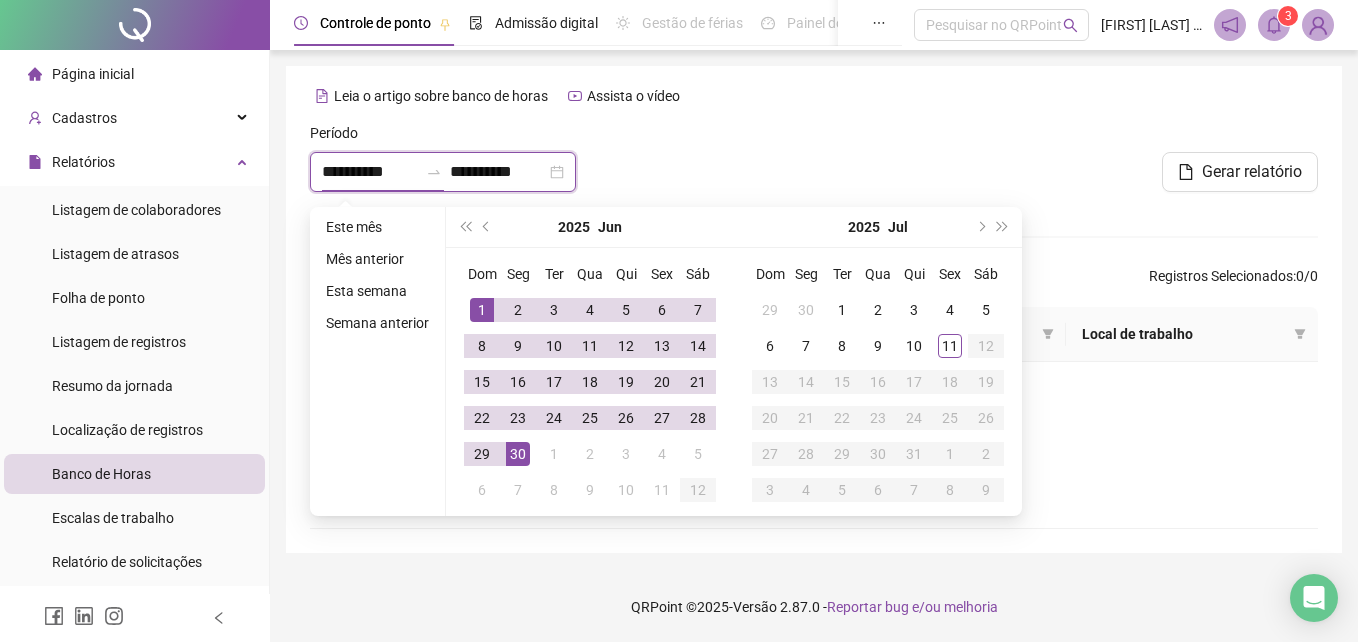 type on "**********" 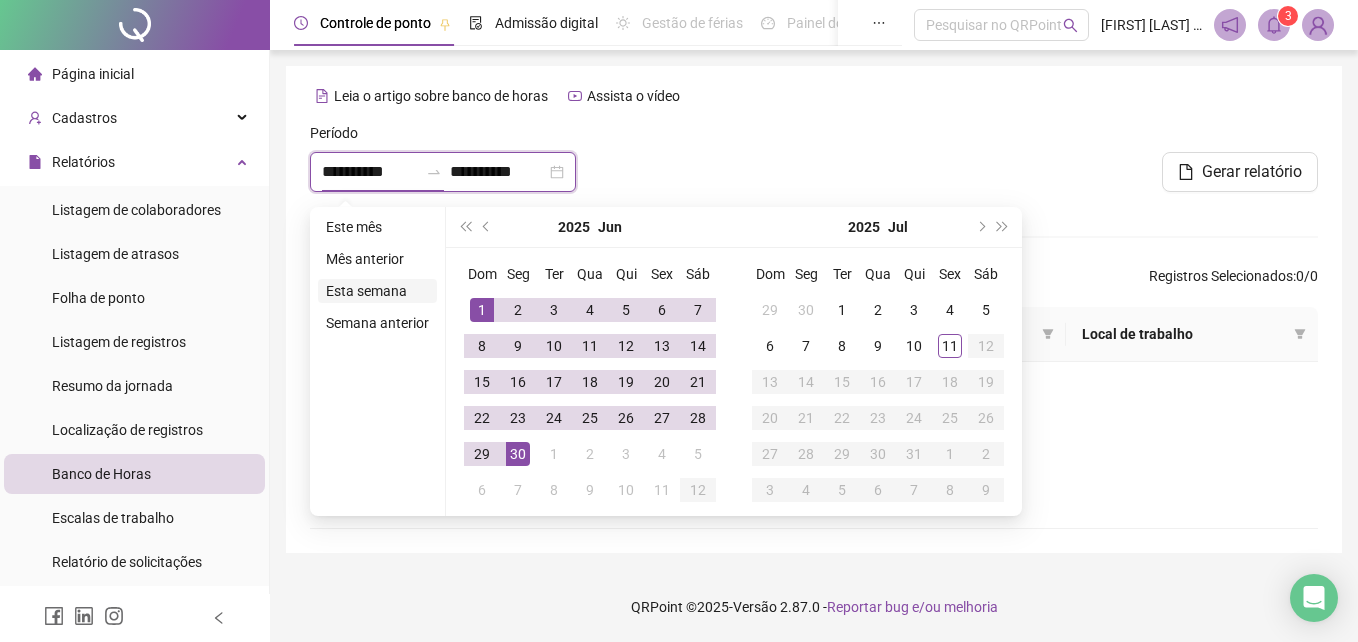 type on "**********" 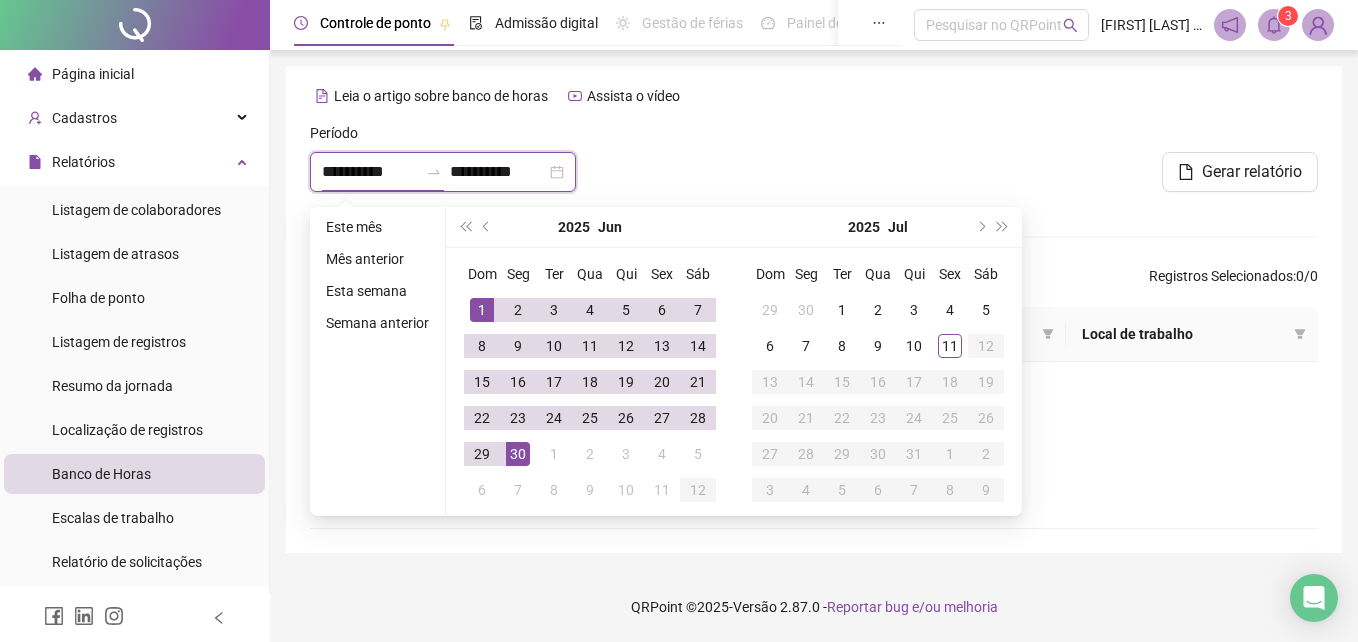 type on "**********" 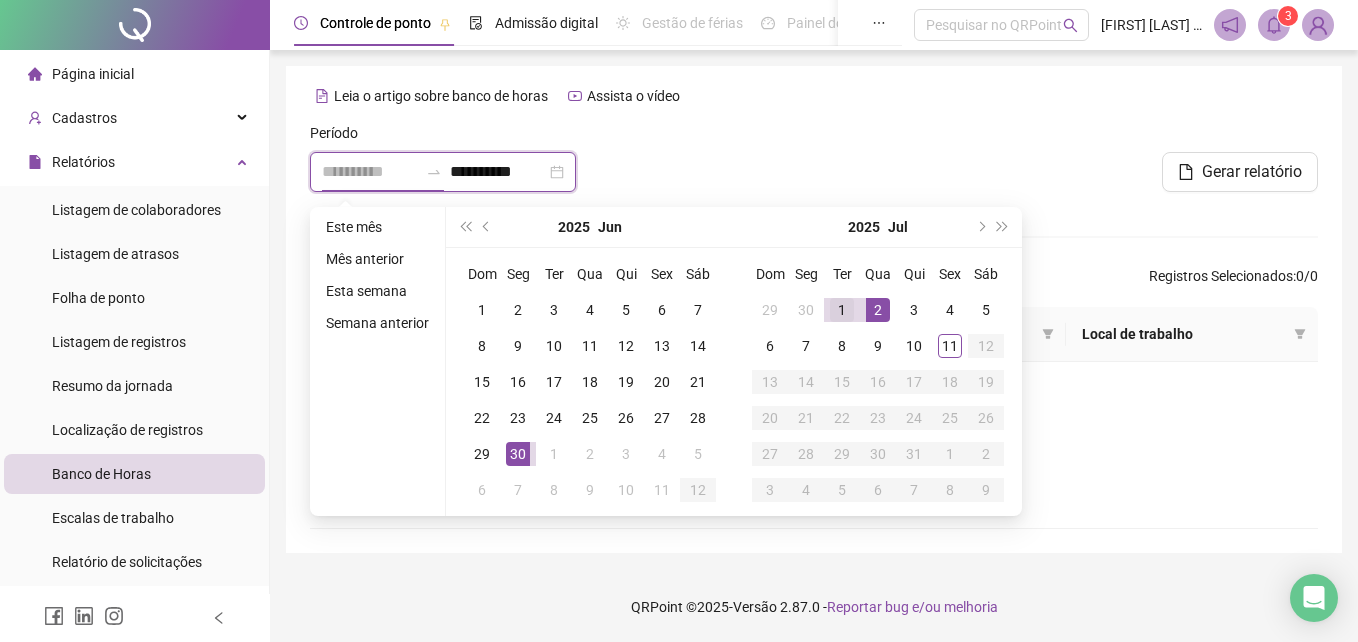 type on "**********" 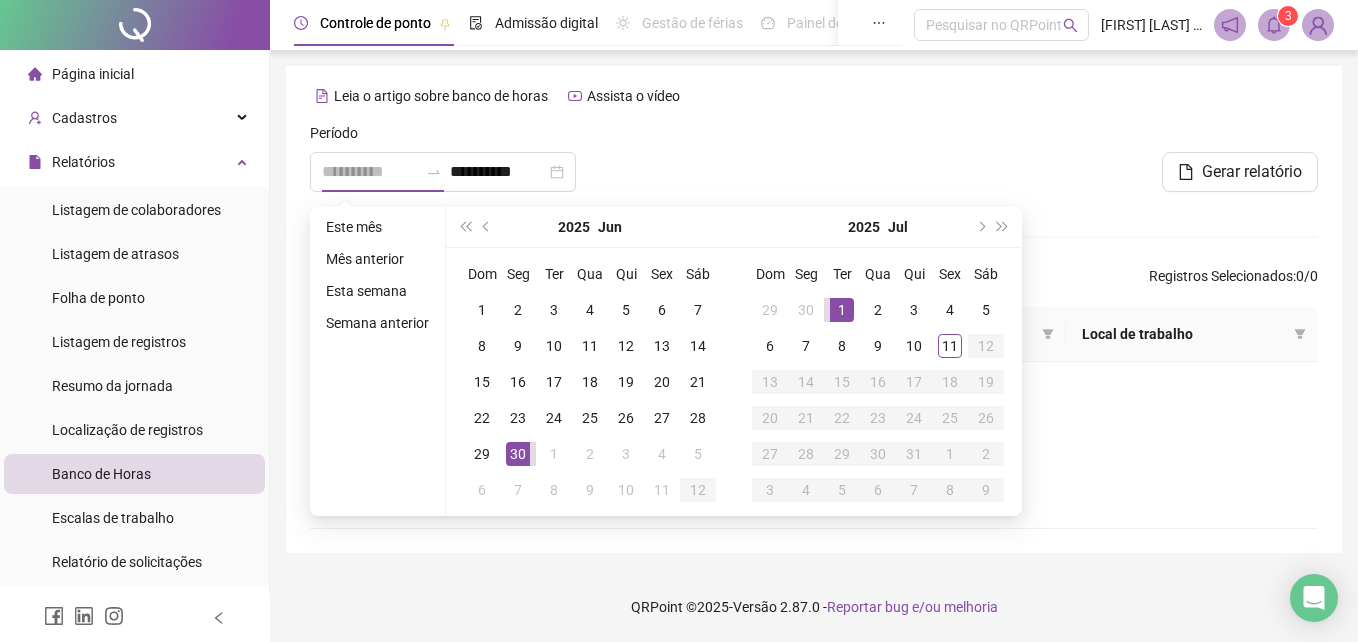 click on "1" at bounding box center [842, 310] 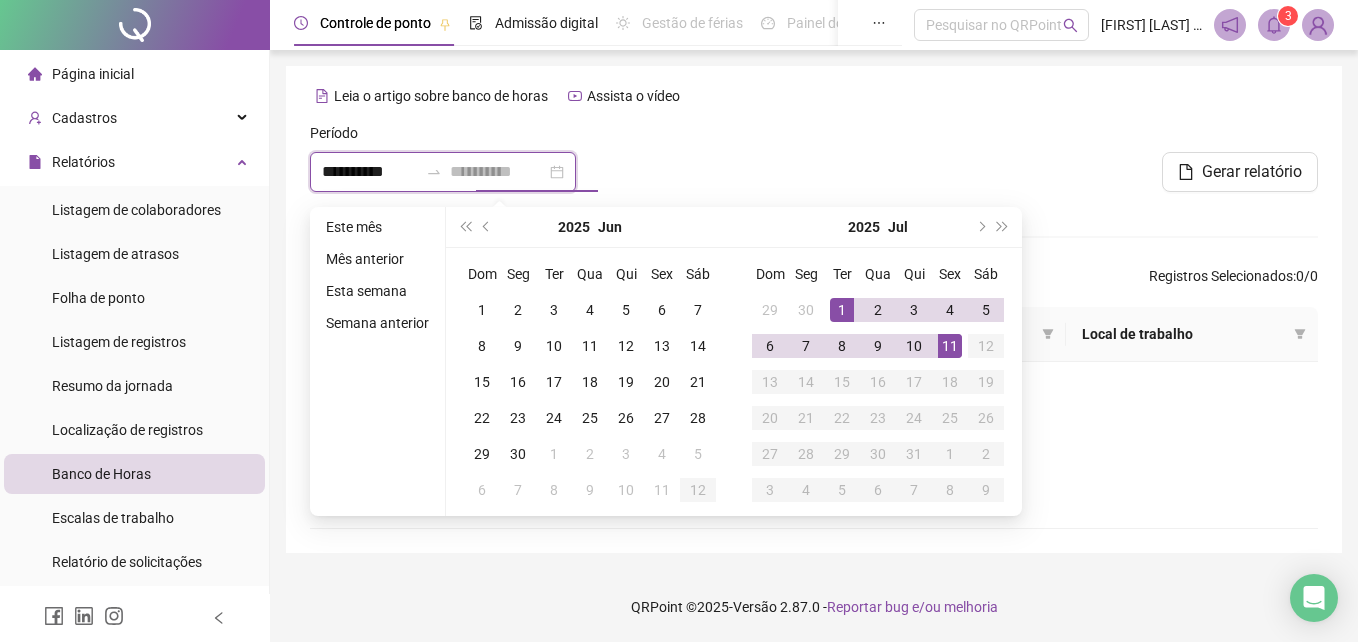 type on "**********" 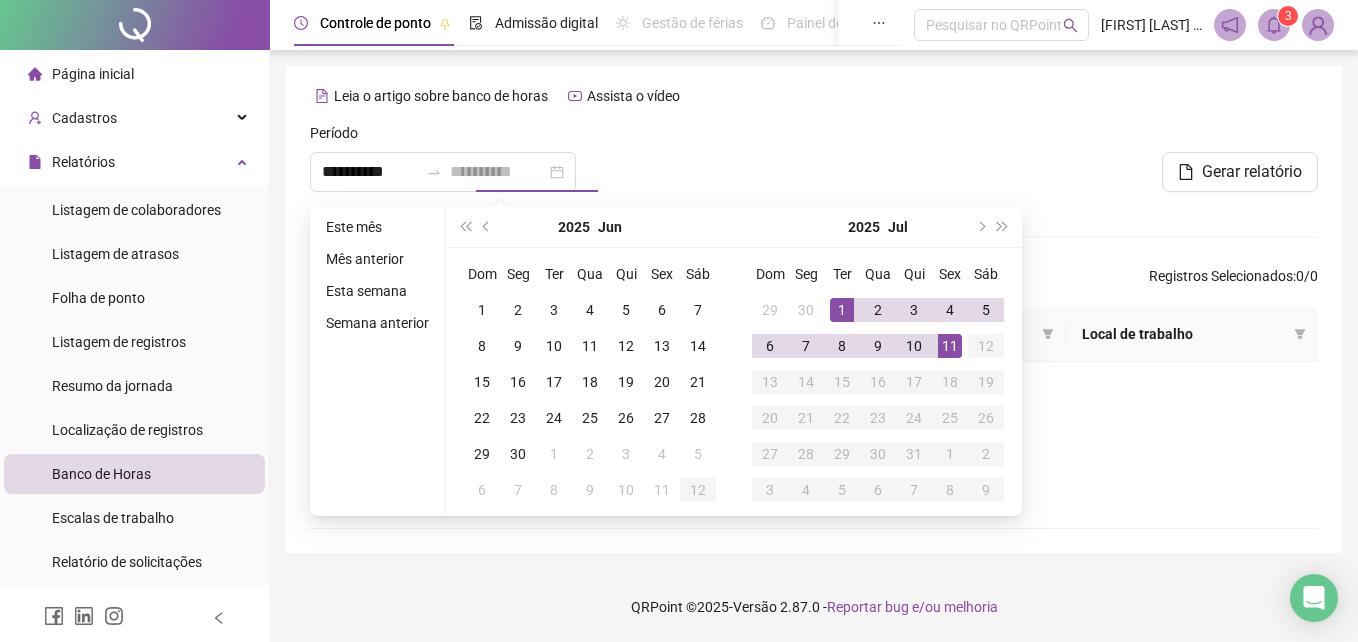 click on "11" at bounding box center [950, 346] 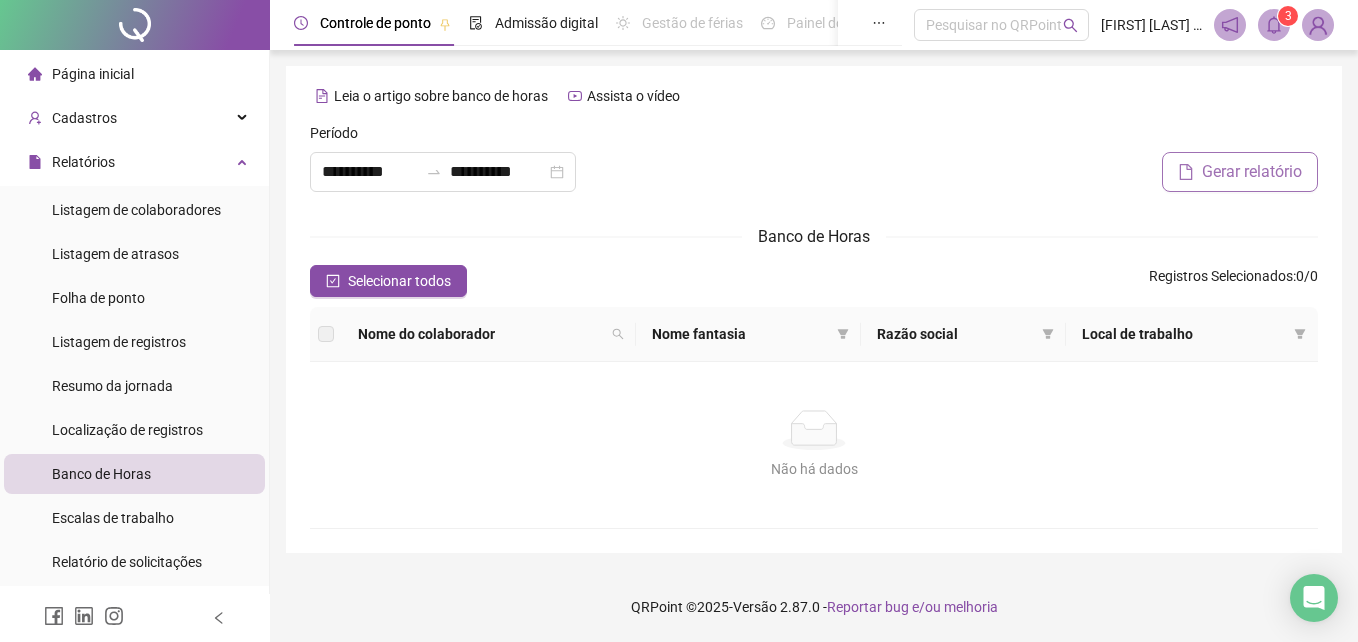 click on "Gerar relatório" at bounding box center [1252, 172] 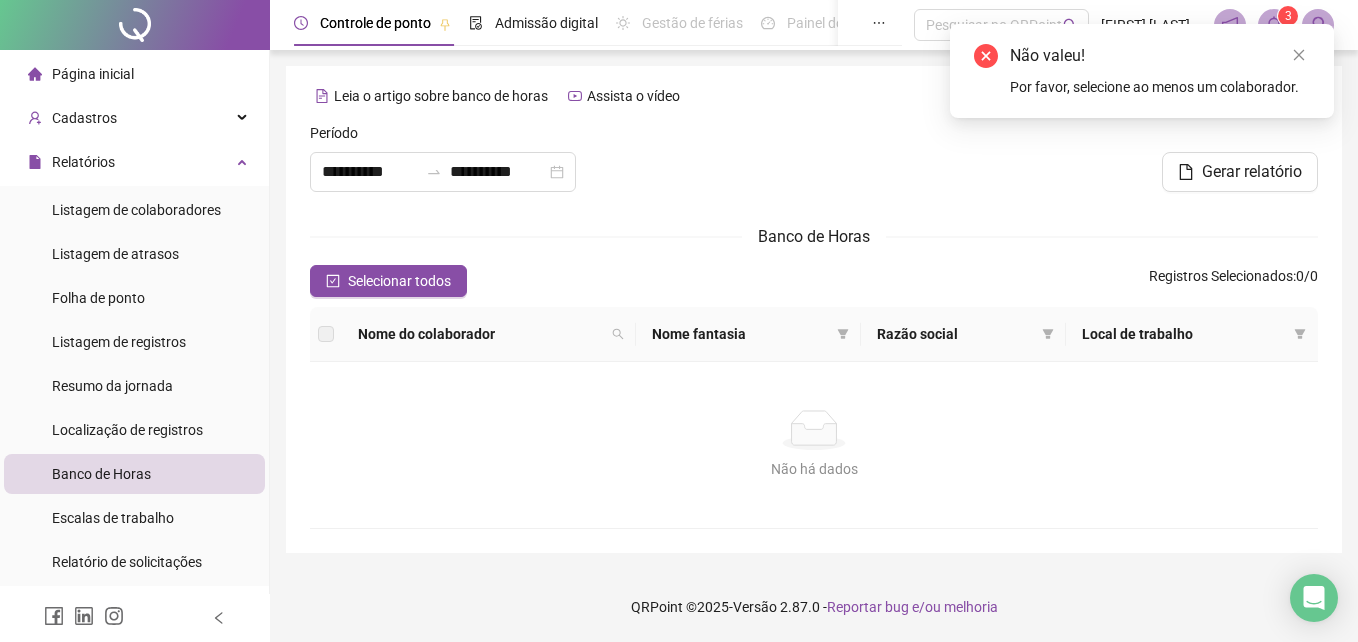 click on "Gerar relatório" at bounding box center (1155, 172) 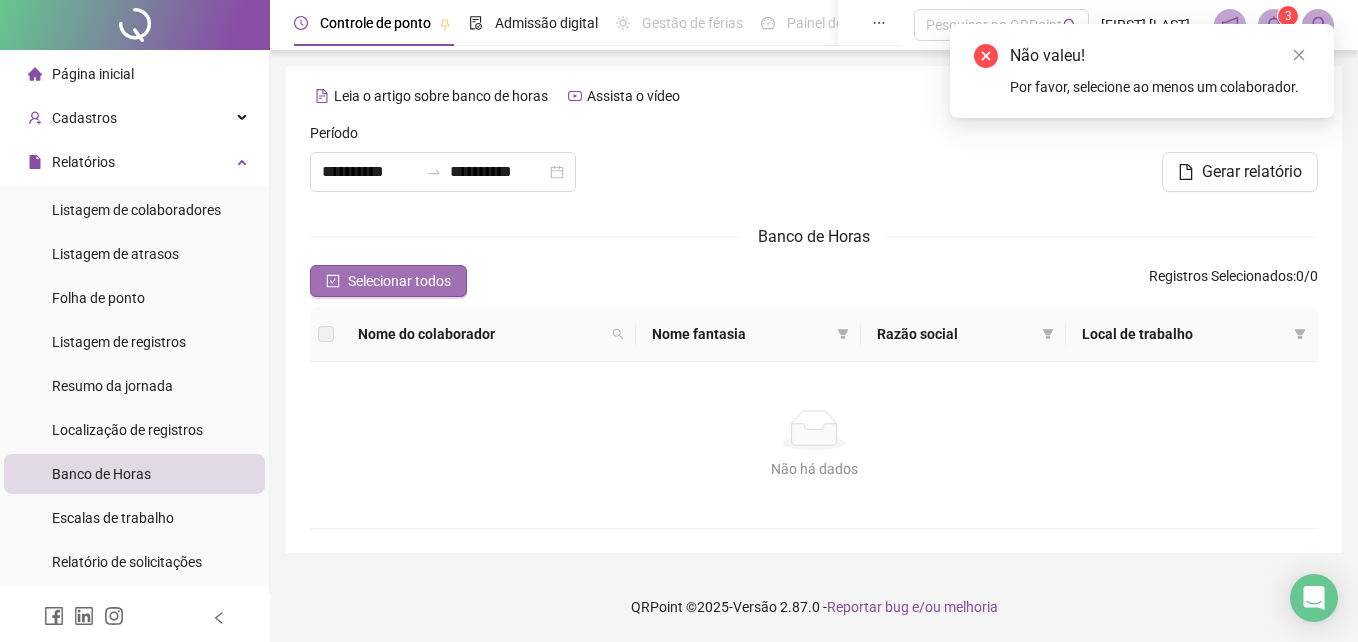 click on "Selecionar todos" at bounding box center (399, 281) 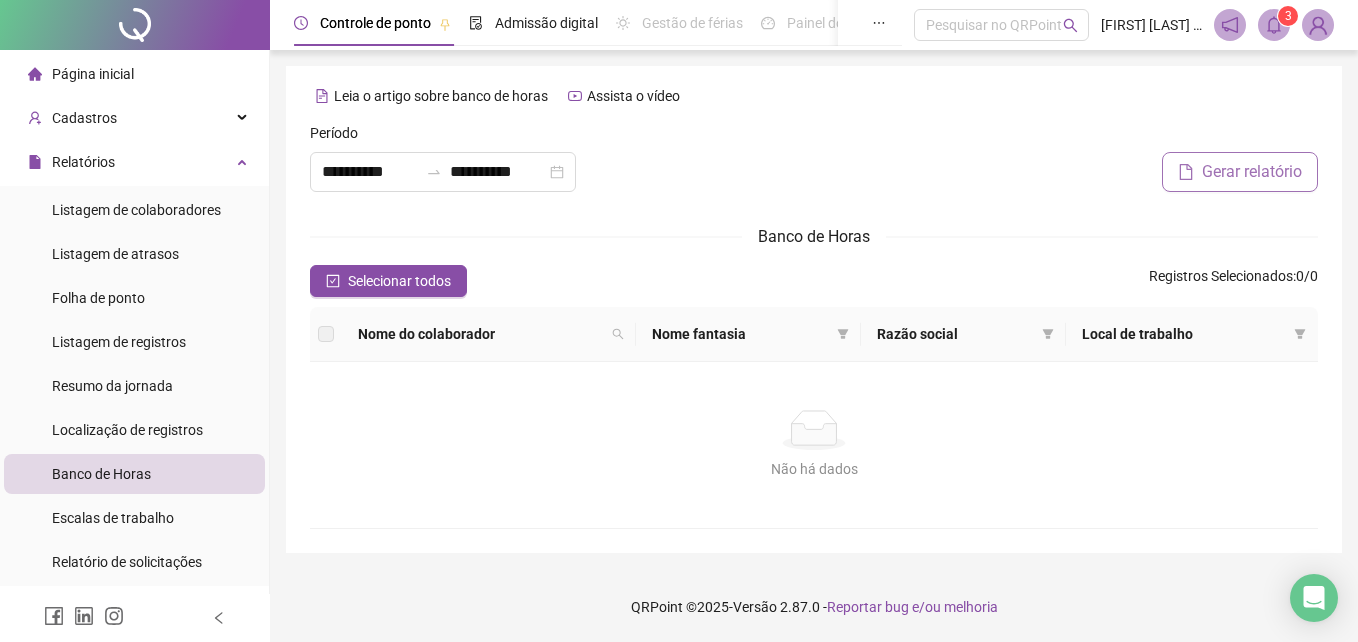 click on "Gerar relatório" at bounding box center [1252, 172] 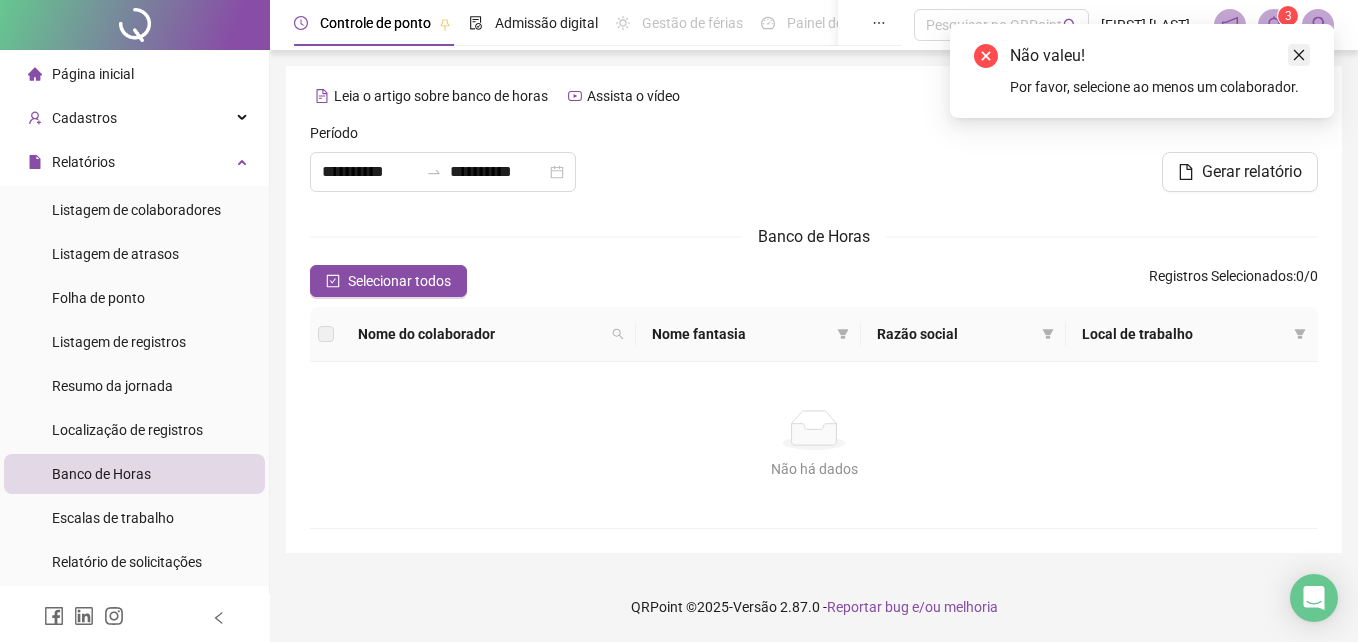 click 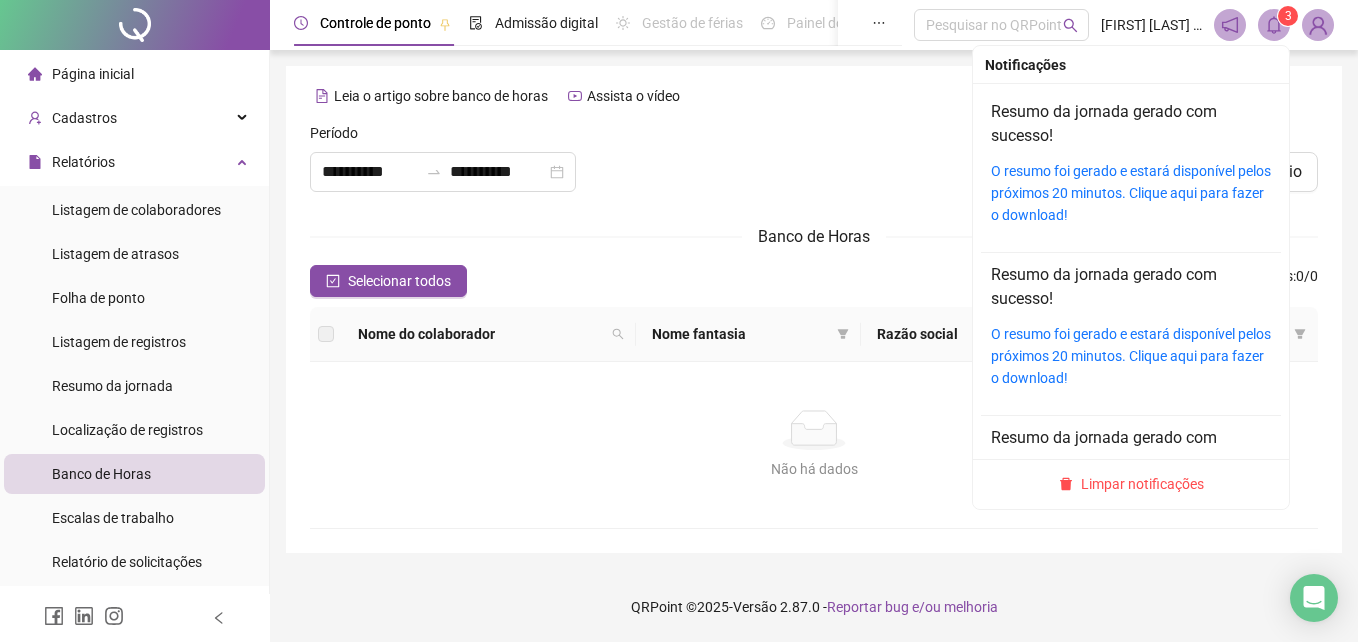 scroll, scrollTop: 0, scrollLeft: 0, axis: both 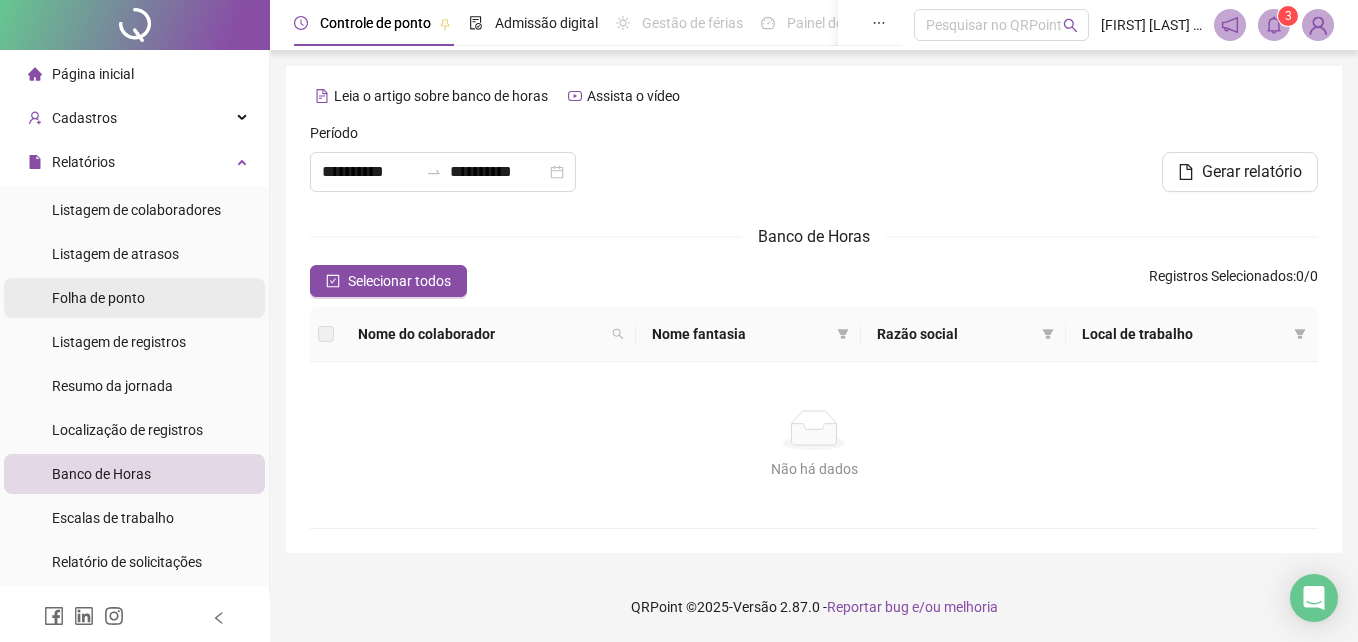 click on "Folha de ponto" at bounding box center [98, 298] 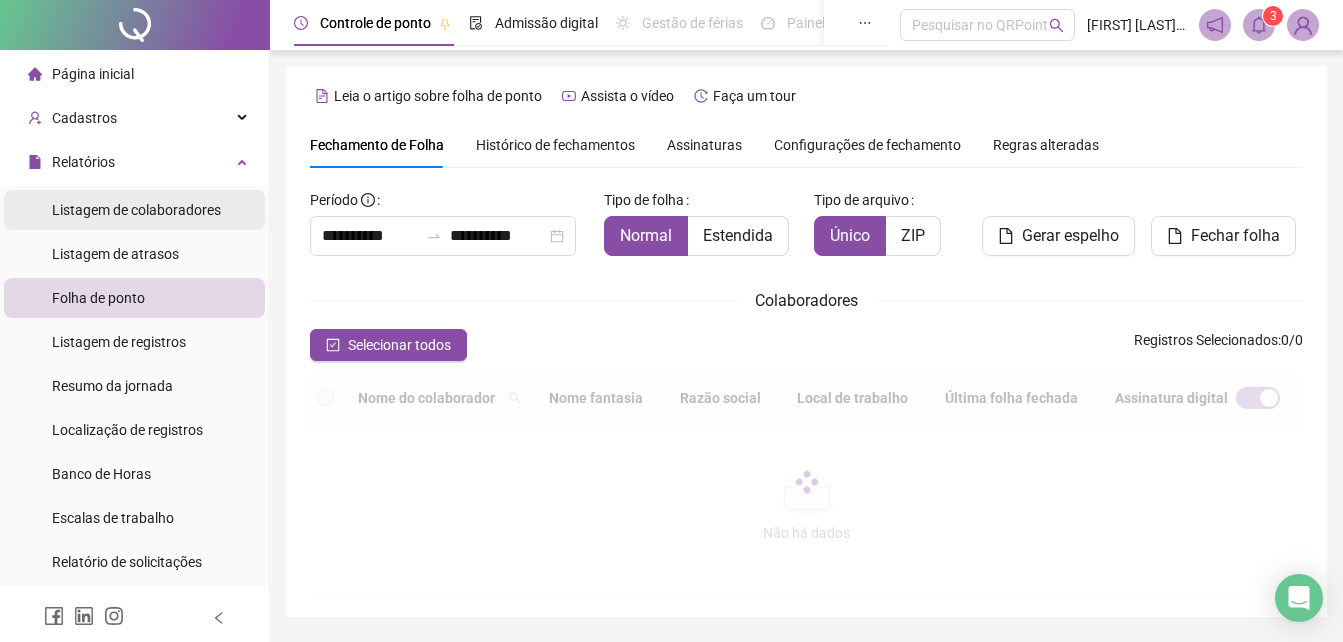 click on "Listagem de colaboradores" at bounding box center [136, 210] 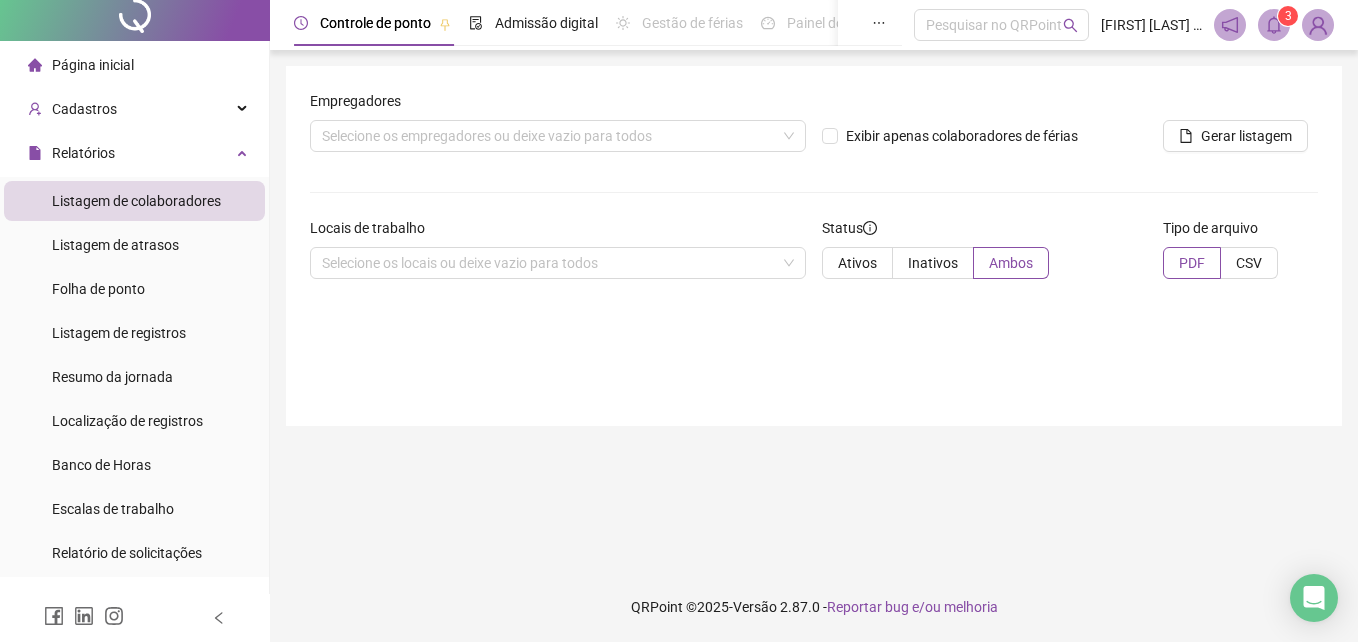 scroll, scrollTop: 0, scrollLeft: 0, axis: both 